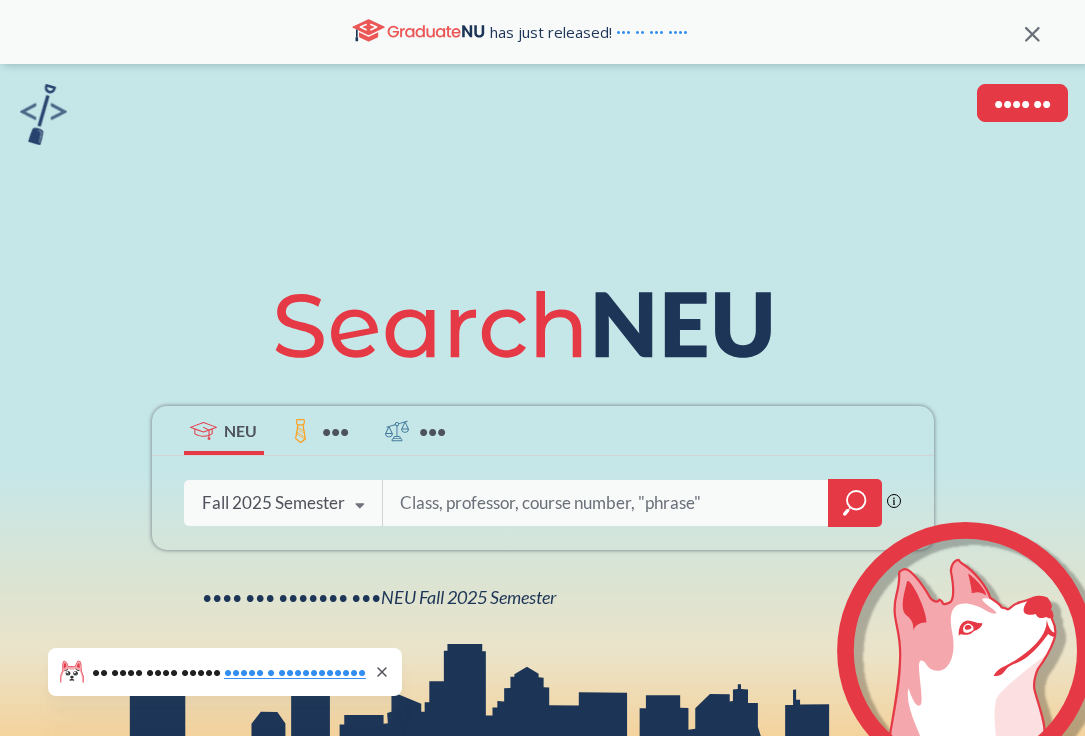 scroll, scrollTop: 166, scrollLeft: 0, axis: vertical 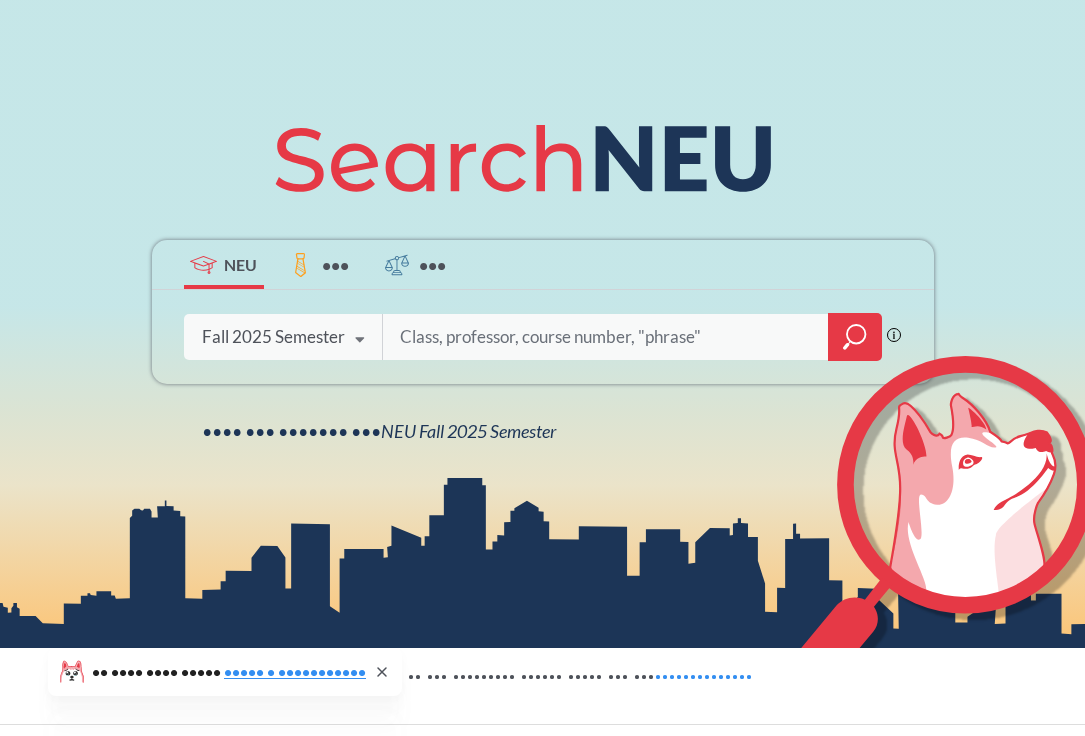 click on "Fall 2025 Semester" at bounding box center [273, 337] 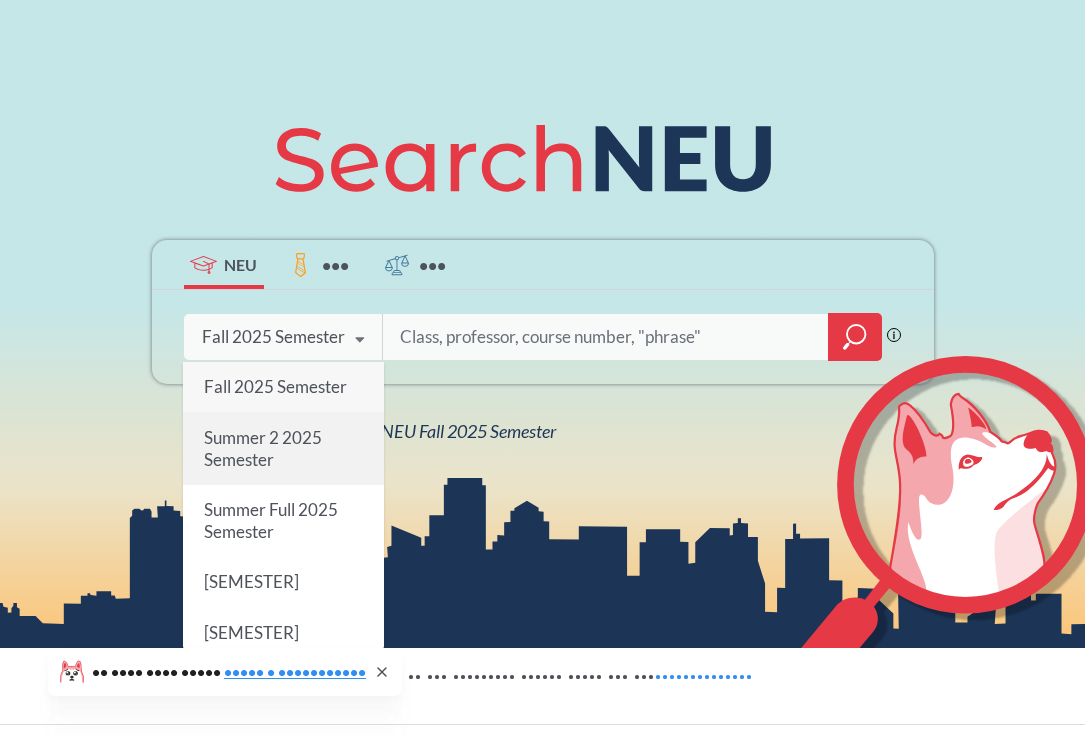 click on "Summer 2 2025 Semester" at bounding box center [274, 386] 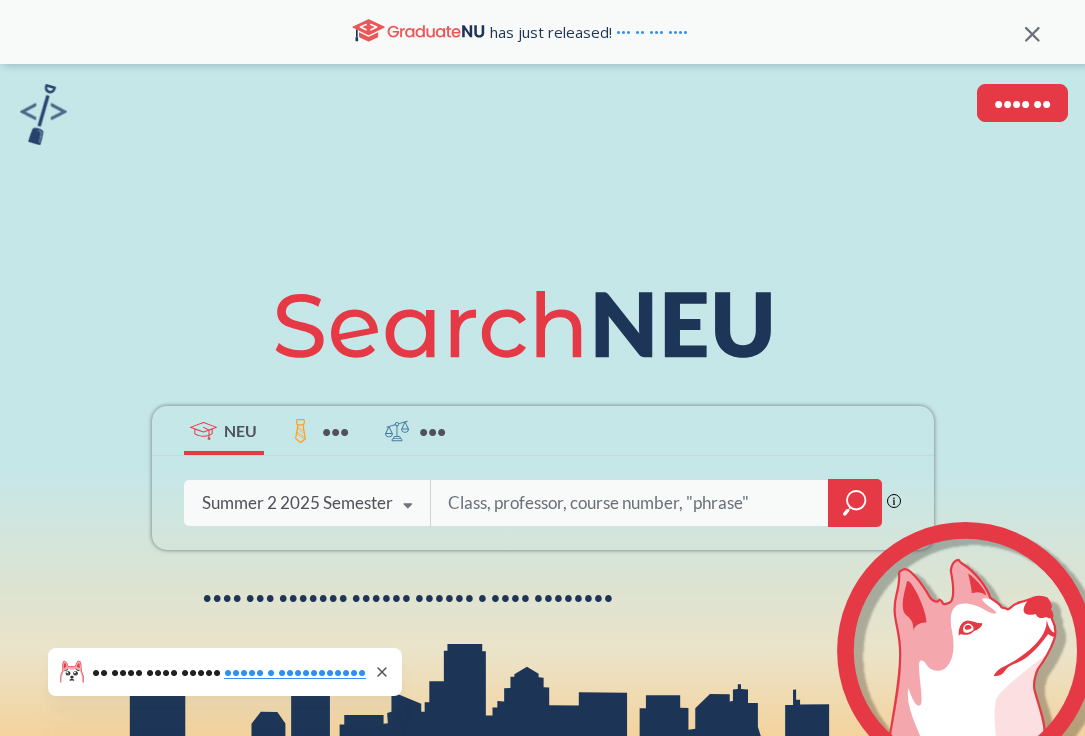 click at bounding box center [630, 503] 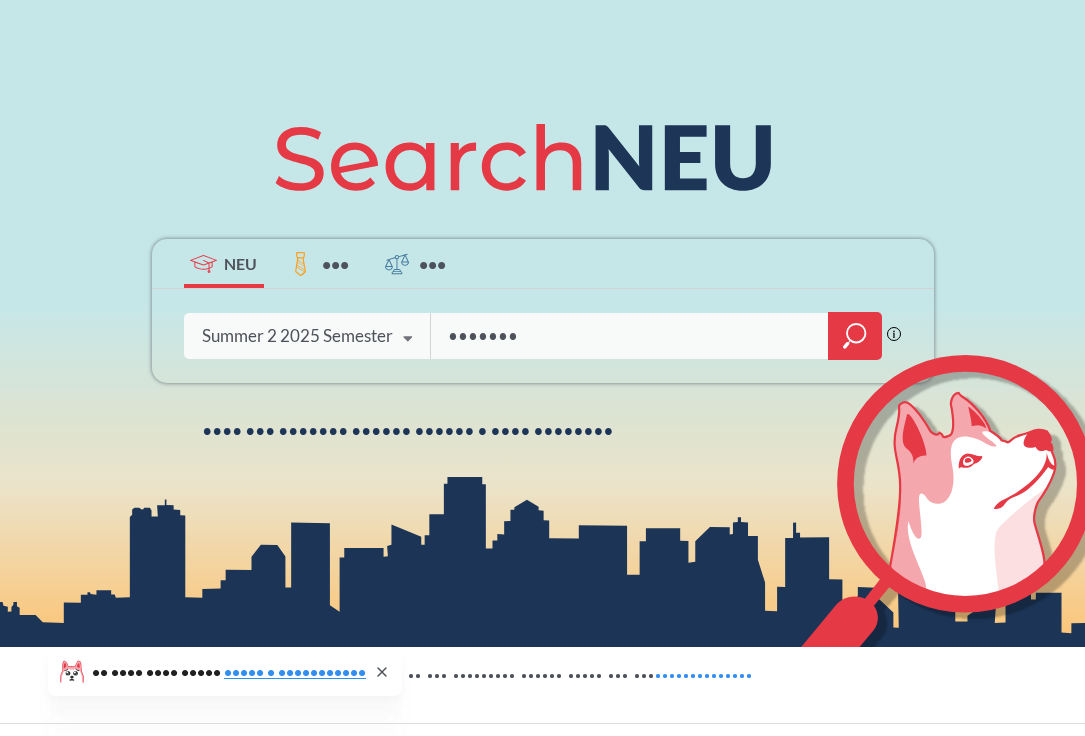 scroll, scrollTop: 169, scrollLeft: 0, axis: vertical 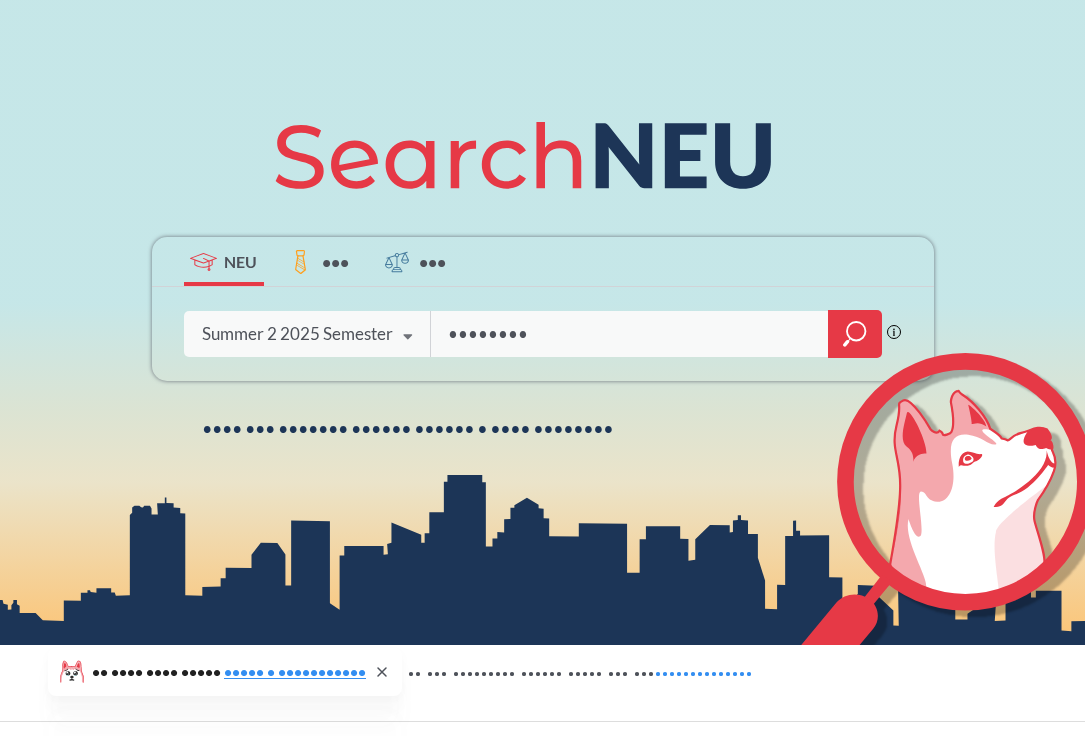 type on "••••••••" 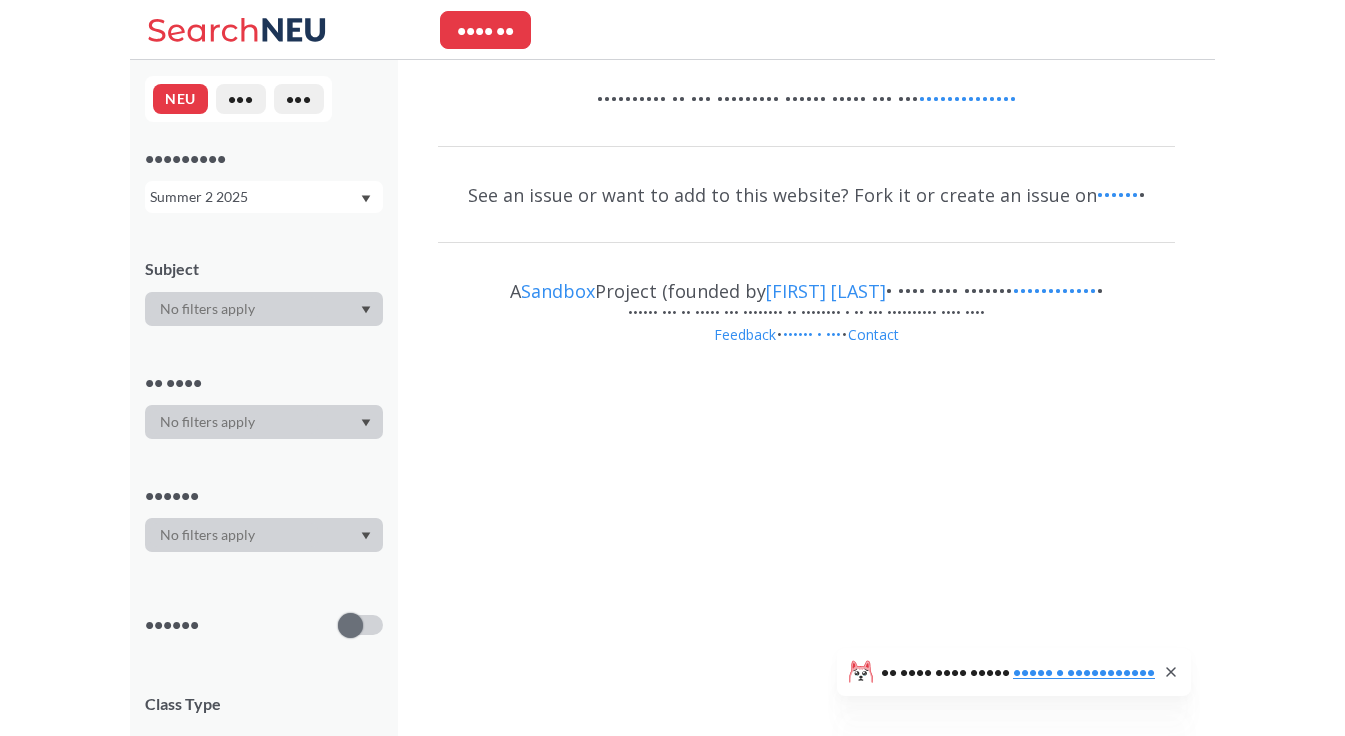 scroll, scrollTop: 0, scrollLeft: 0, axis: both 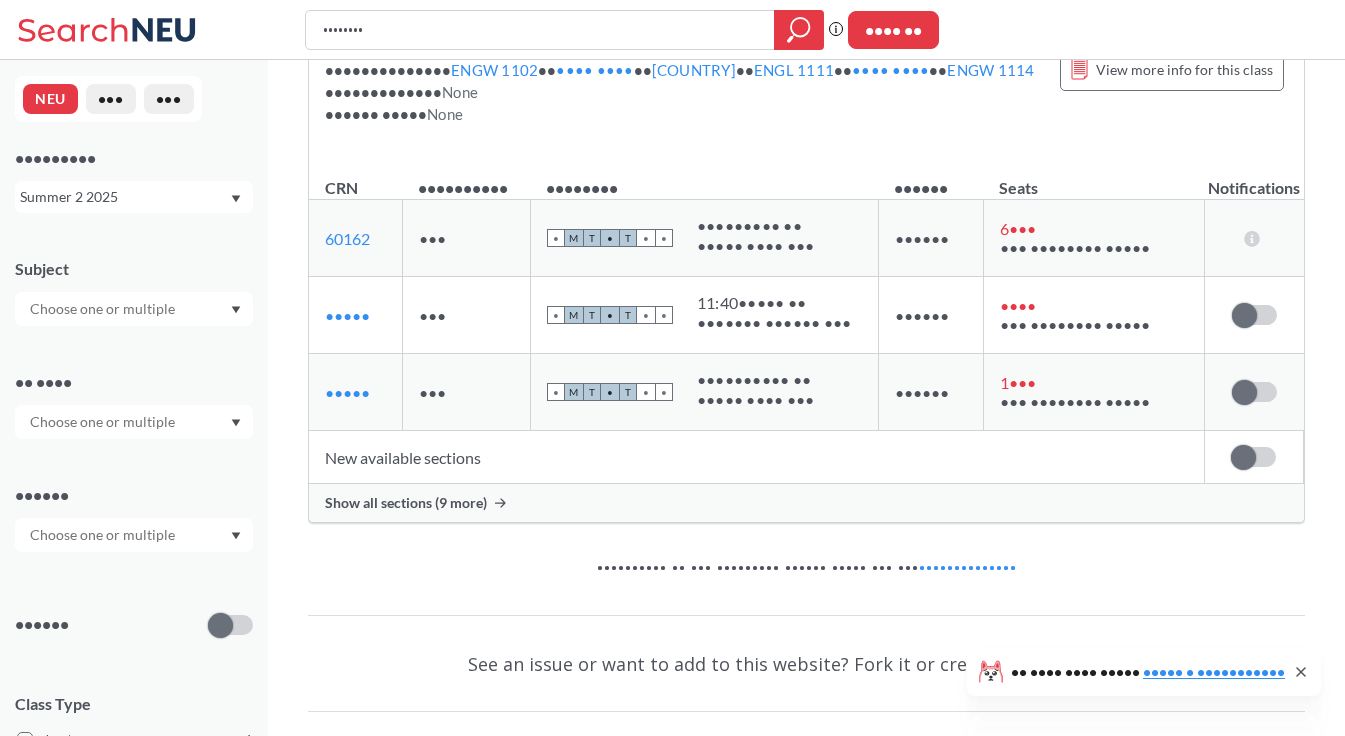 click on "Show all sections (9 more)" at bounding box center [406, 503] 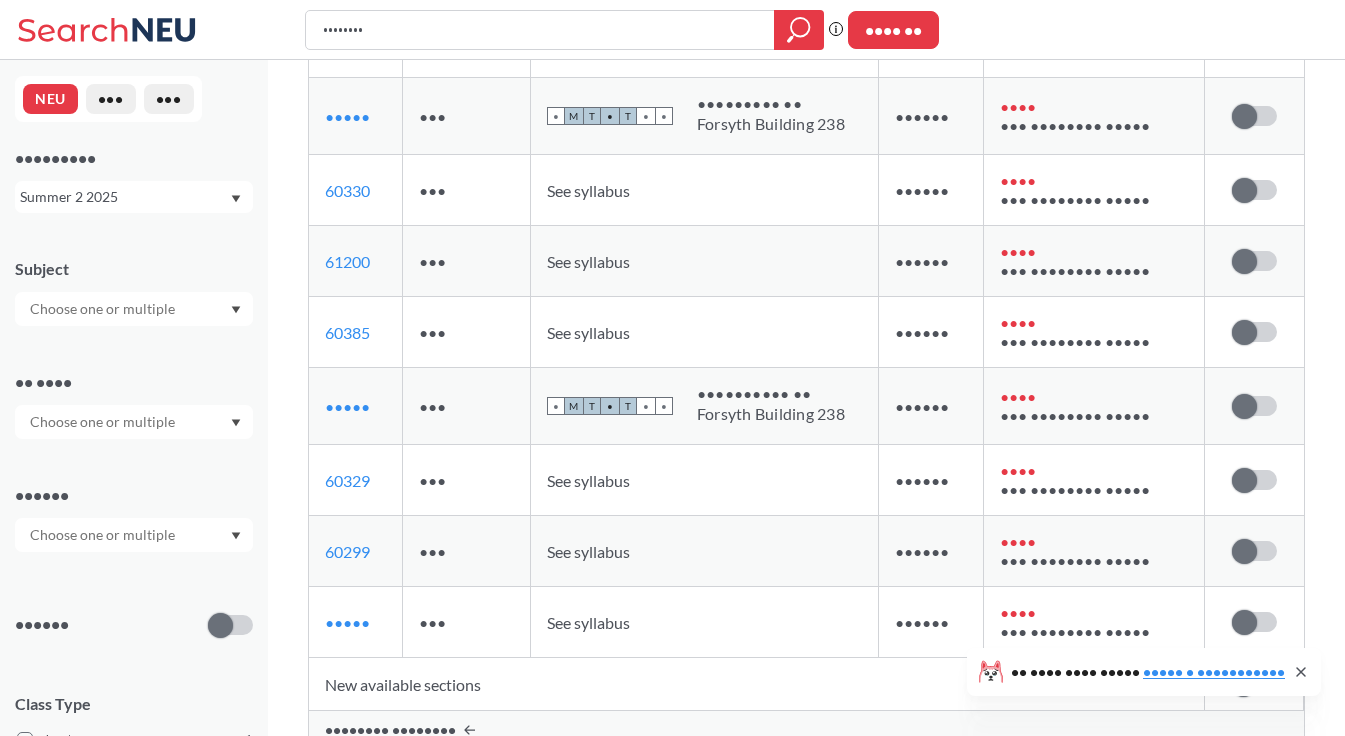 scroll, scrollTop: 717, scrollLeft: 0, axis: vertical 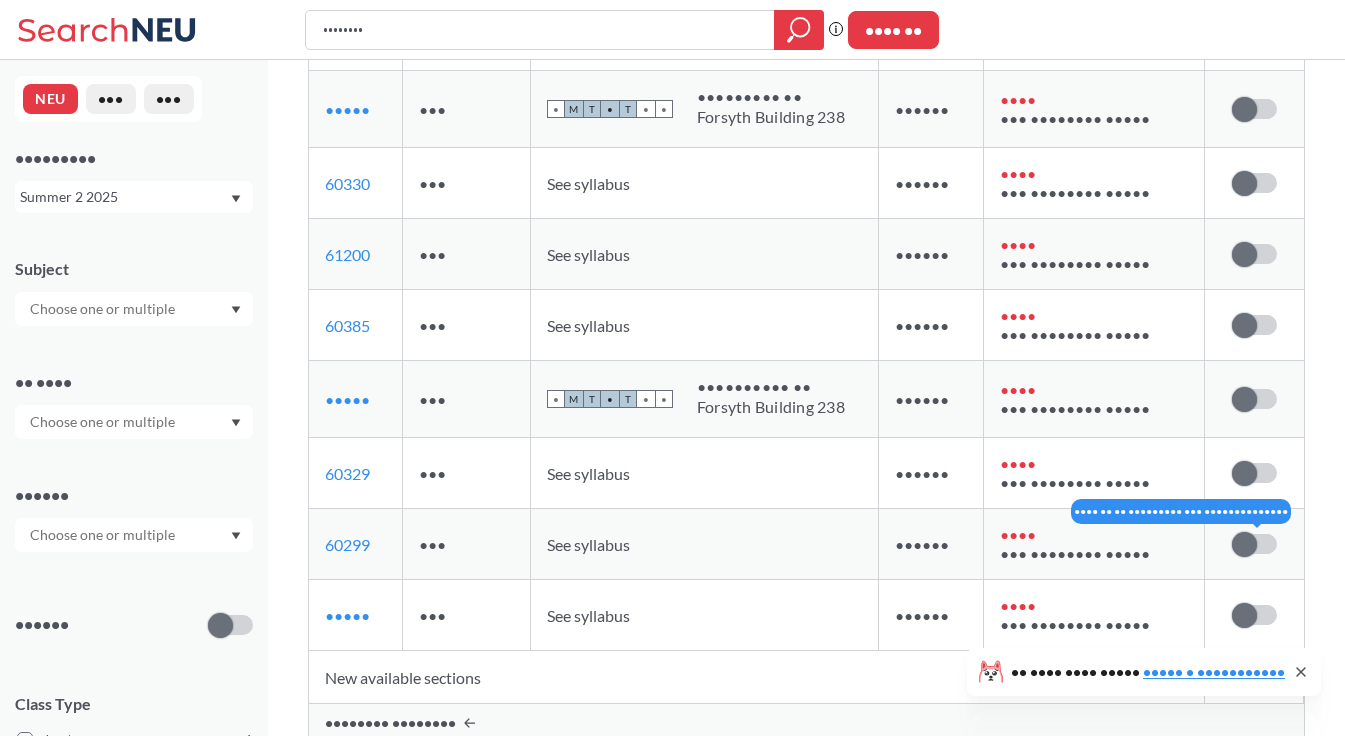 click at bounding box center [1244, 544] 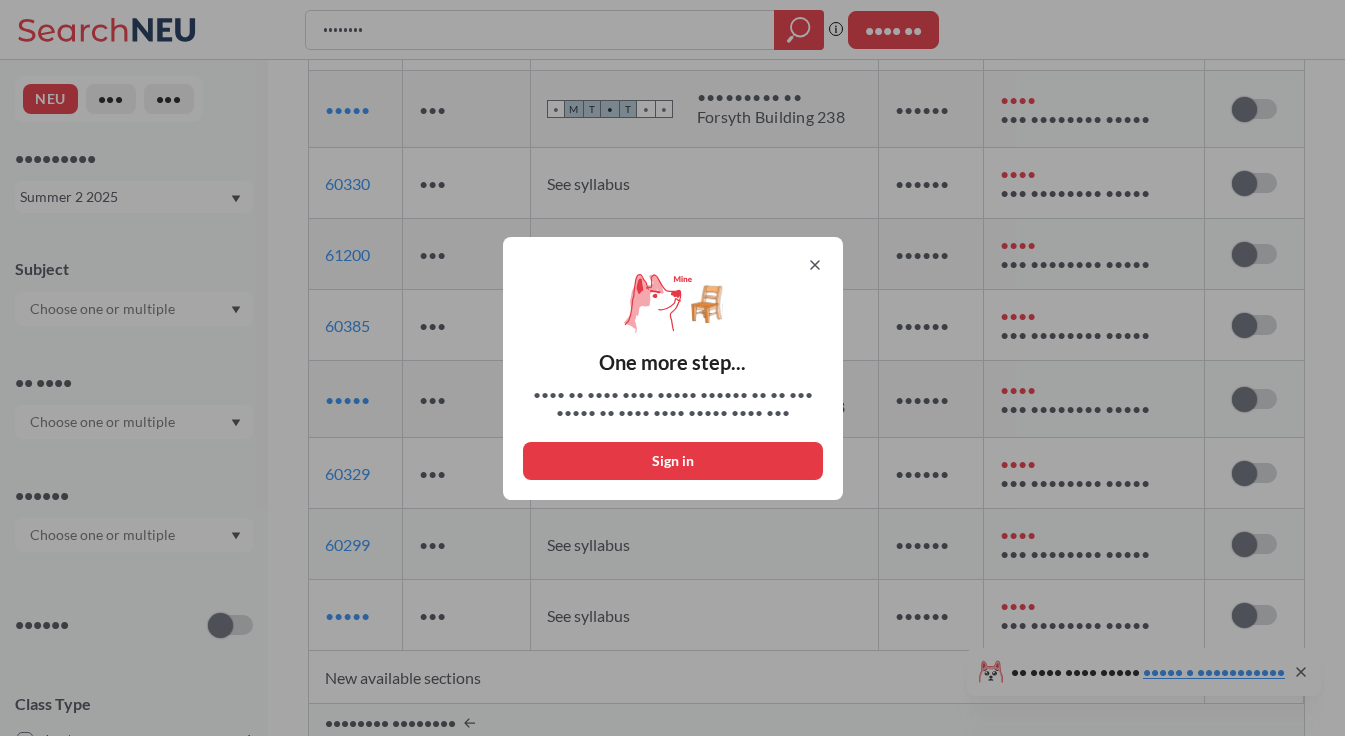 click on "Sign in" at bounding box center (673, 461) 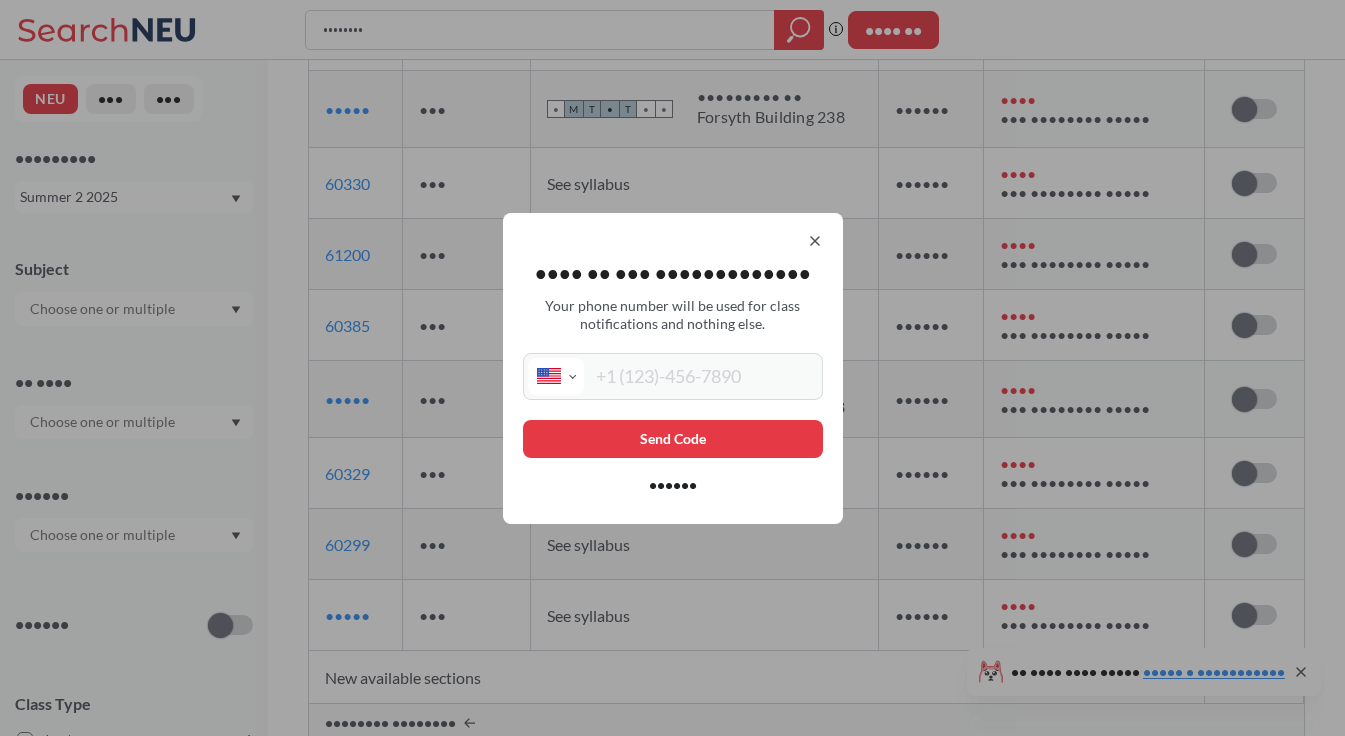 click on "•••• •• ••• ••••••••••••• •••• ••••• •••••• •••• •• •••• ••• ••••• ••••••••••••• ••• ••••••• ••••• ••••••••••••• ••••••••••• ••••• ••••••• ••••••• ••••••• •••••••• ••••• ••••••• •••••• •••••••• ••••••• ••• ••••••• ••••••••• ••••••• ••••• ••••••••• •••••• ••••••••• ••••••• •••••••••• ••••••• ••••••• •••••••••• •••••••• ••••••• ••••••• •••••• ••••• ••••••• •••••• ••••••• •••••••• •••• ••••••••• ••• •••• •••••• ••• ••••••••••• •••••••• •••••• ••••••• •••••• ••••• ••••••••• •••••• •••••••••• •••••••• ••••••• •••• ••••••• •••••••• •••••••• •••••• •••• ••••• •••••• ••••••• ••••••• ••••••• •••••••• •••• ••••• ••••• ••••••••• •••••• ••••• ••••••••• ••••••• •••••••• ••••••• ••••• •••••• •••••••••• •••••••• •• ••• •••• ••••••• ••••• •••• •••• •••••••• ••••••• •••• ••••••• •••••• ••••• •••••••• ••••••• •••••••• •••••••• ••••••••• •••••••• ••••••• ••••• •• •••••••• •••••••••• •••••• ••••••• ••••••• •••••••• •••••••• ••••••• ••••• ••••••• ••••••••• •••••• •• •••••••••• •••• ••••••• •••••• •••••• •••••• •••••• •••••••••" at bounding box center [673, 368] 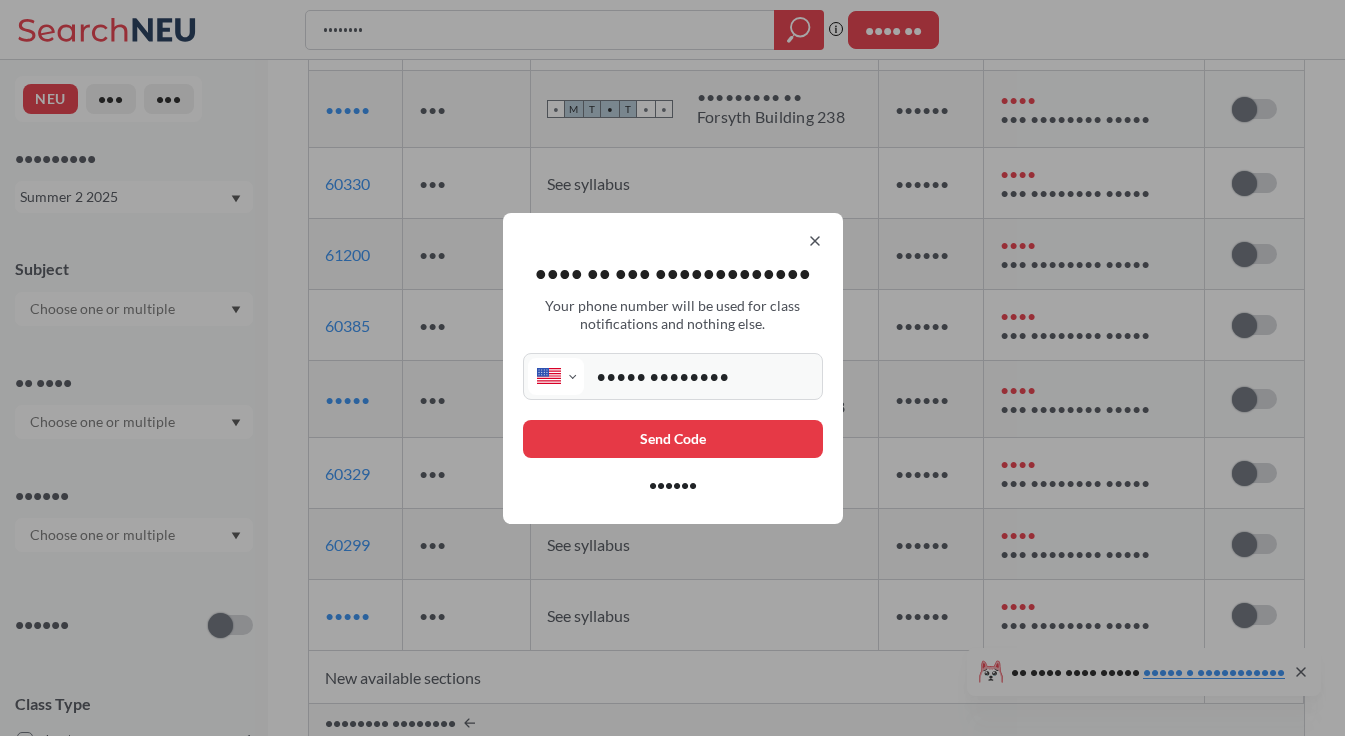 type on "••••• ••••••••" 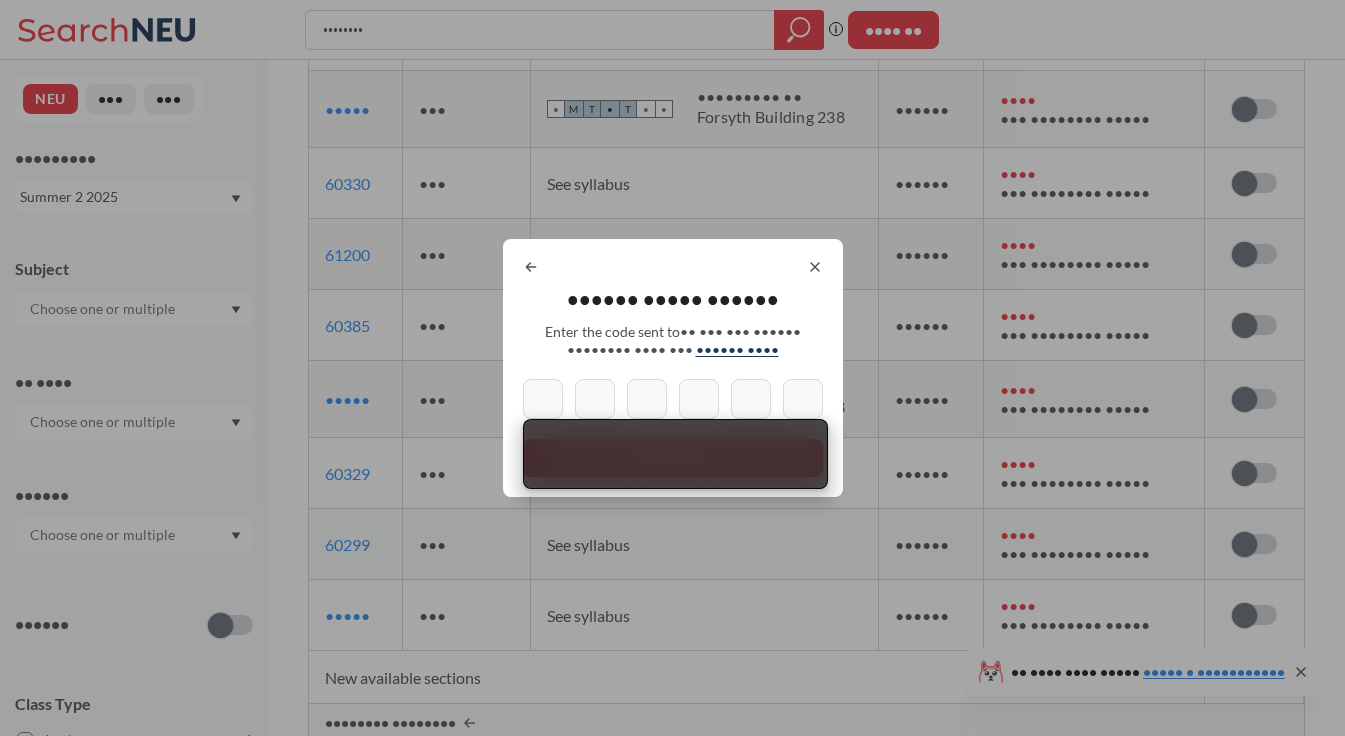 type on "•" 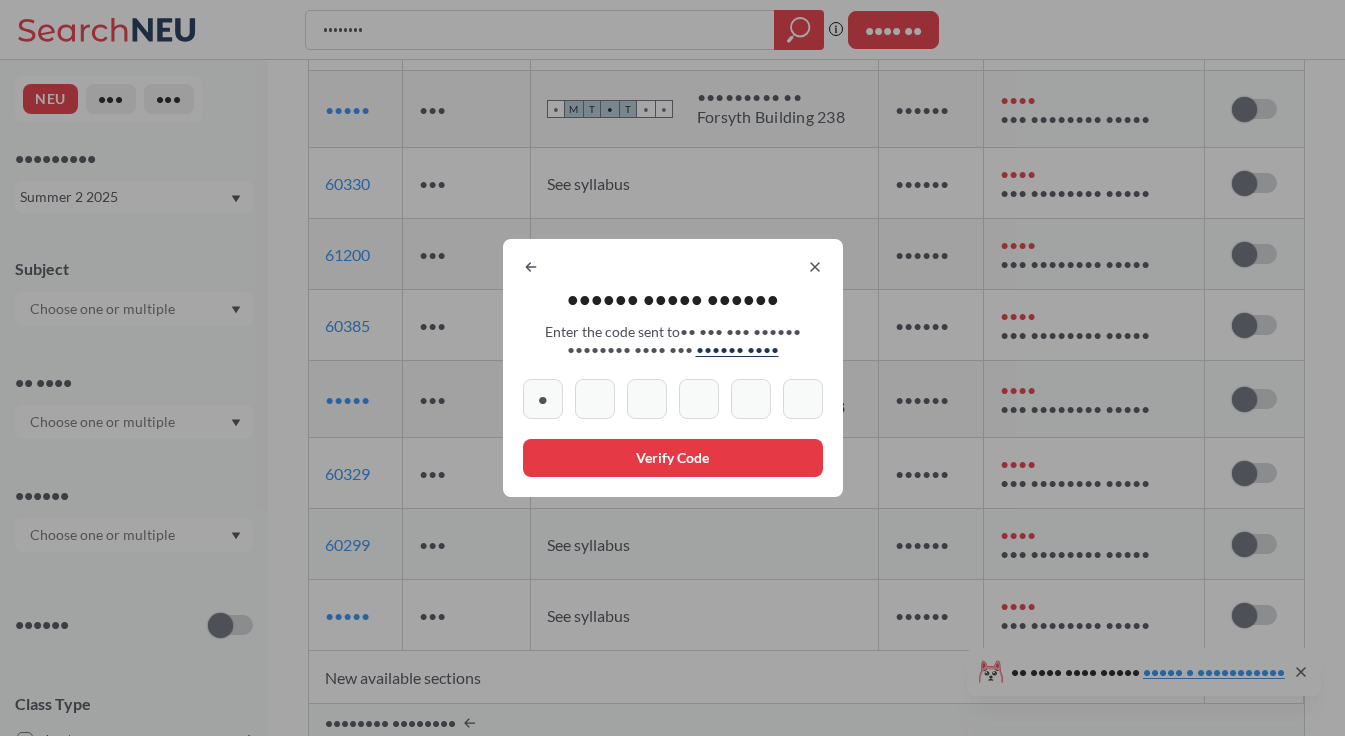 type on "6" 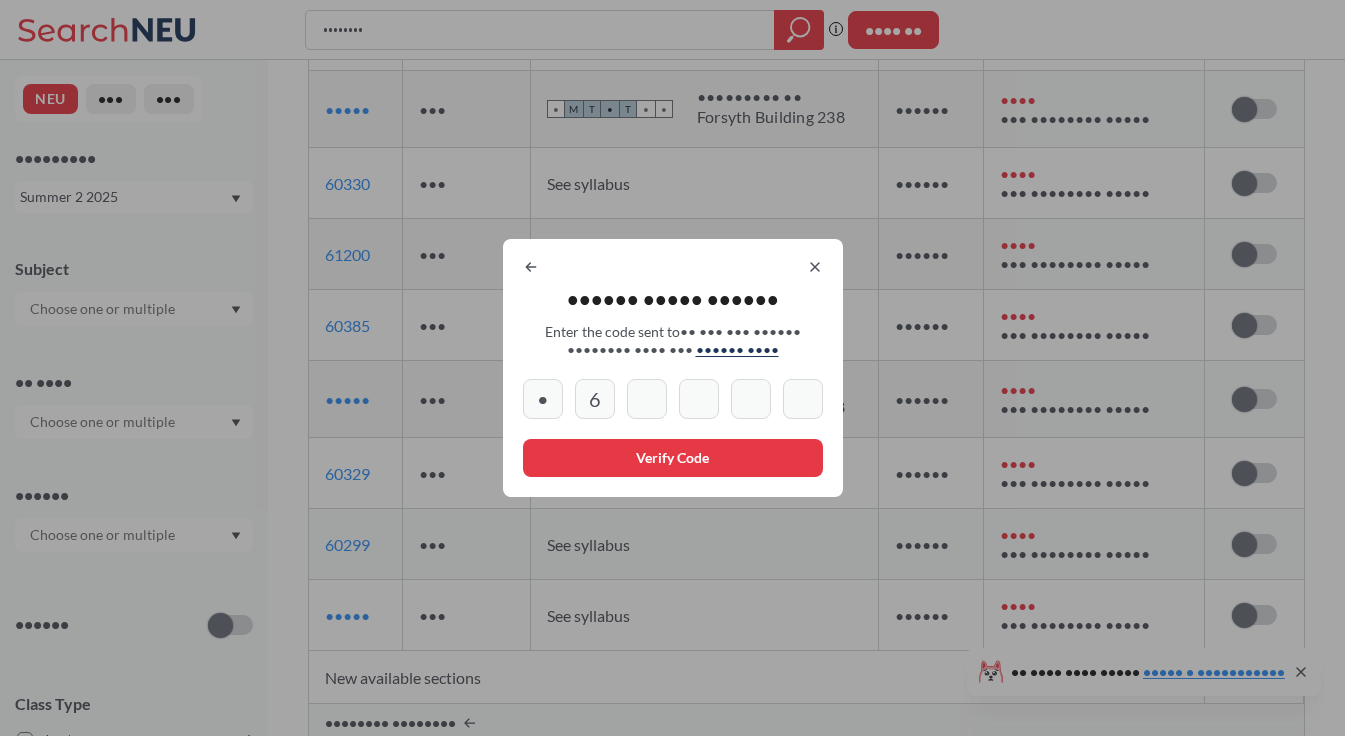type on "•" 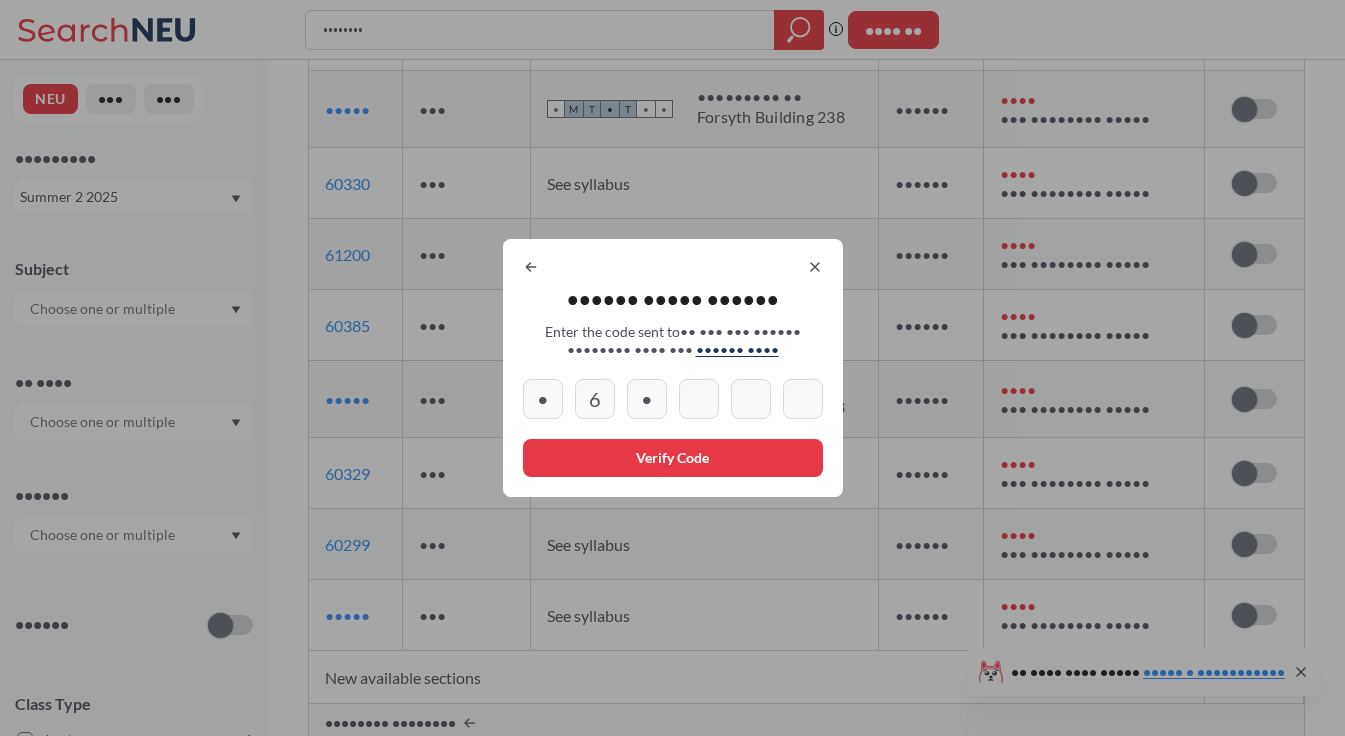 type on "•" 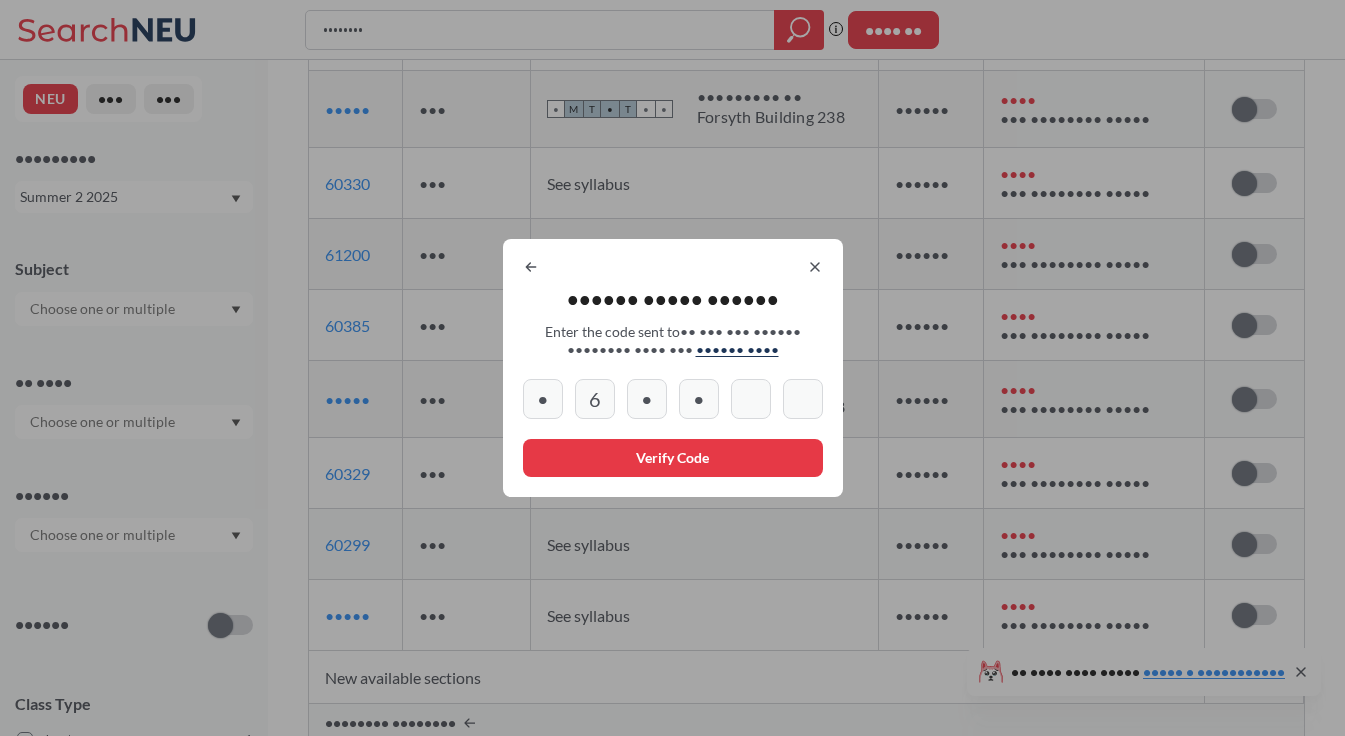 type on "1" 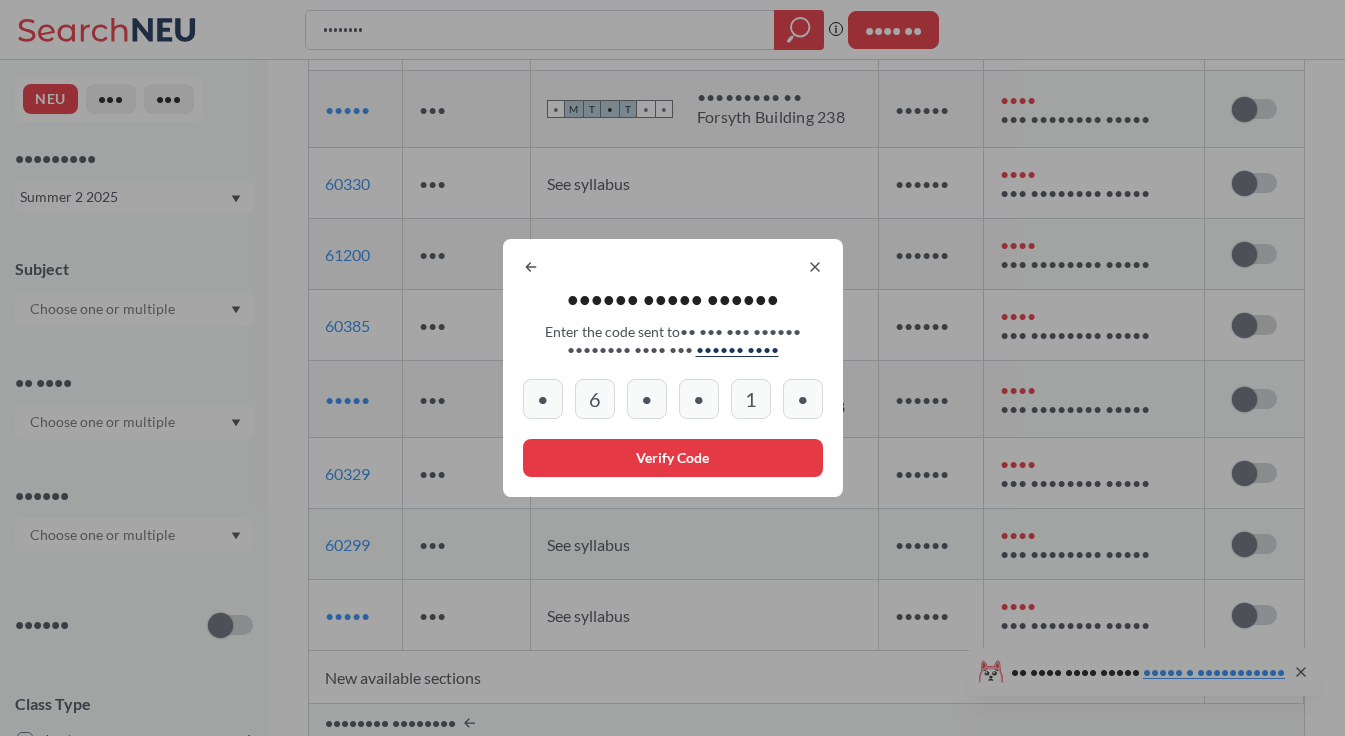 type on "•" 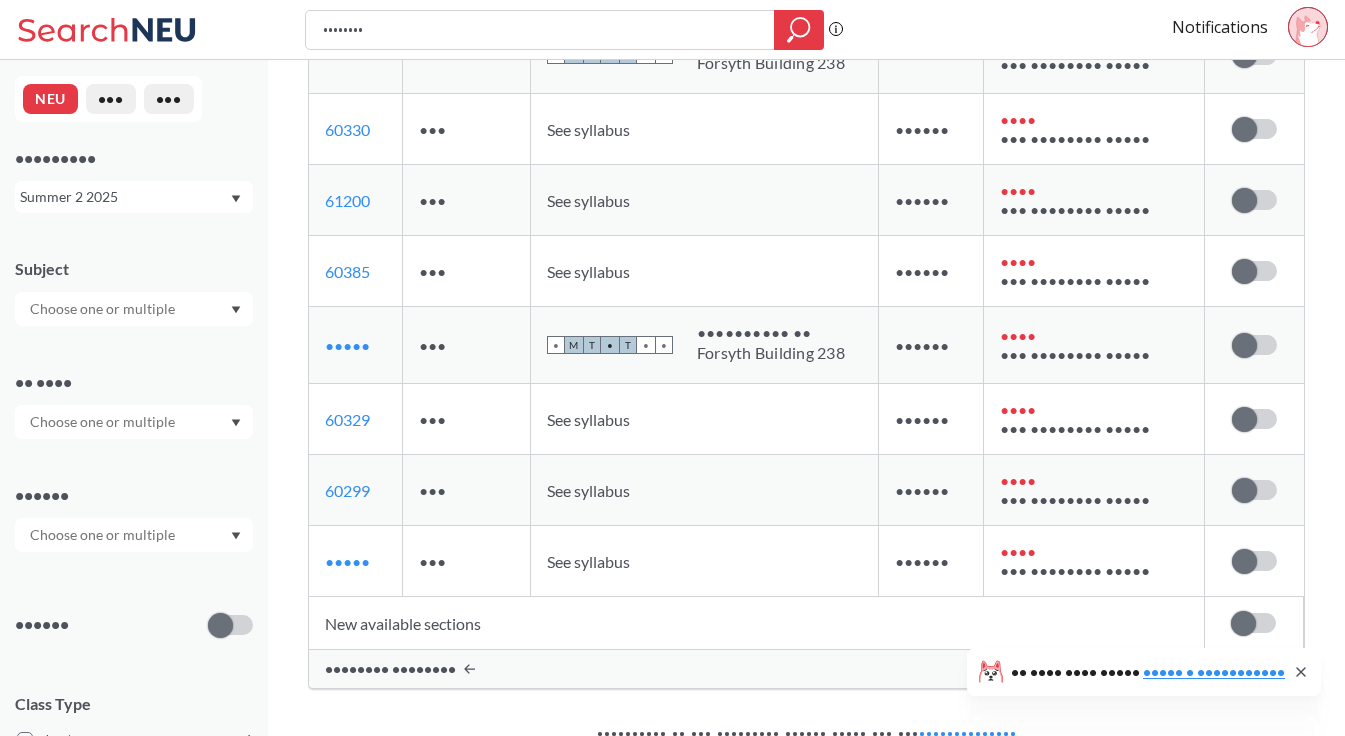 scroll, scrollTop: 784, scrollLeft: 0, axis: vertical 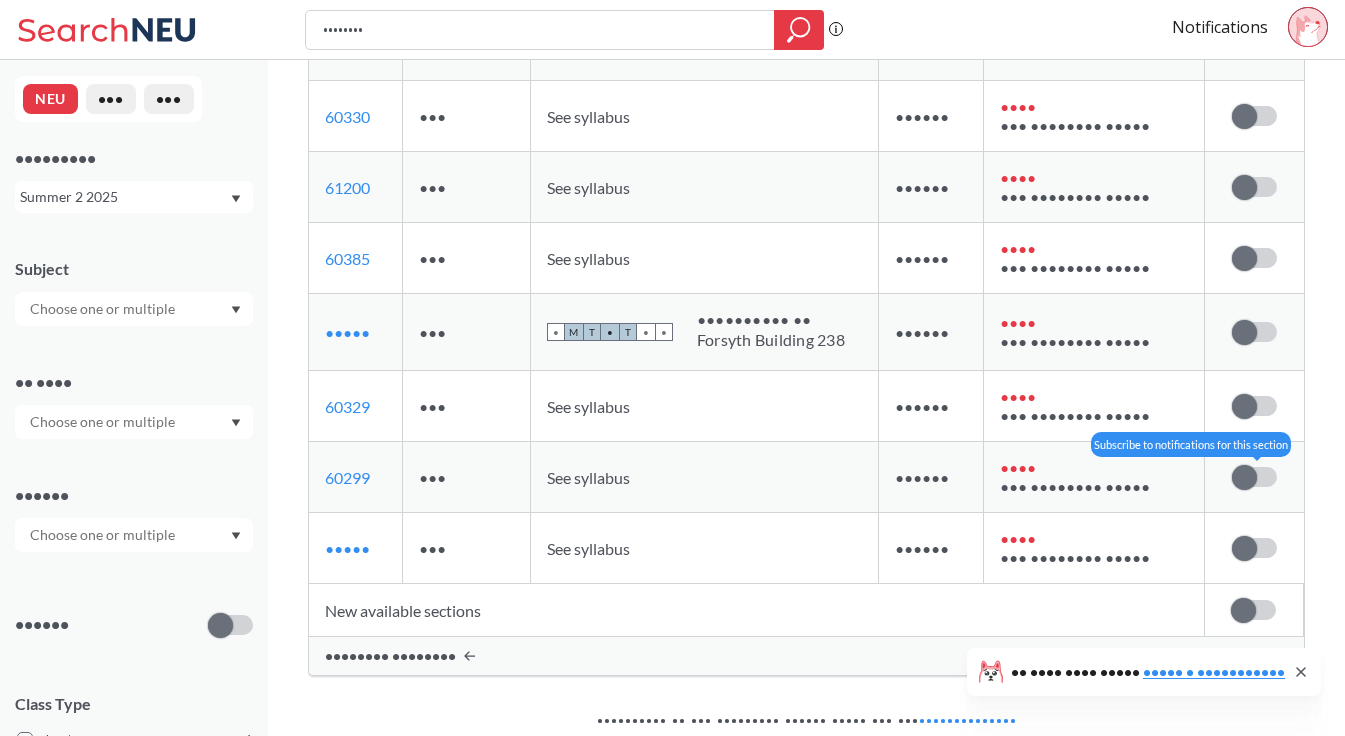click at bounding box center (1244, 477) 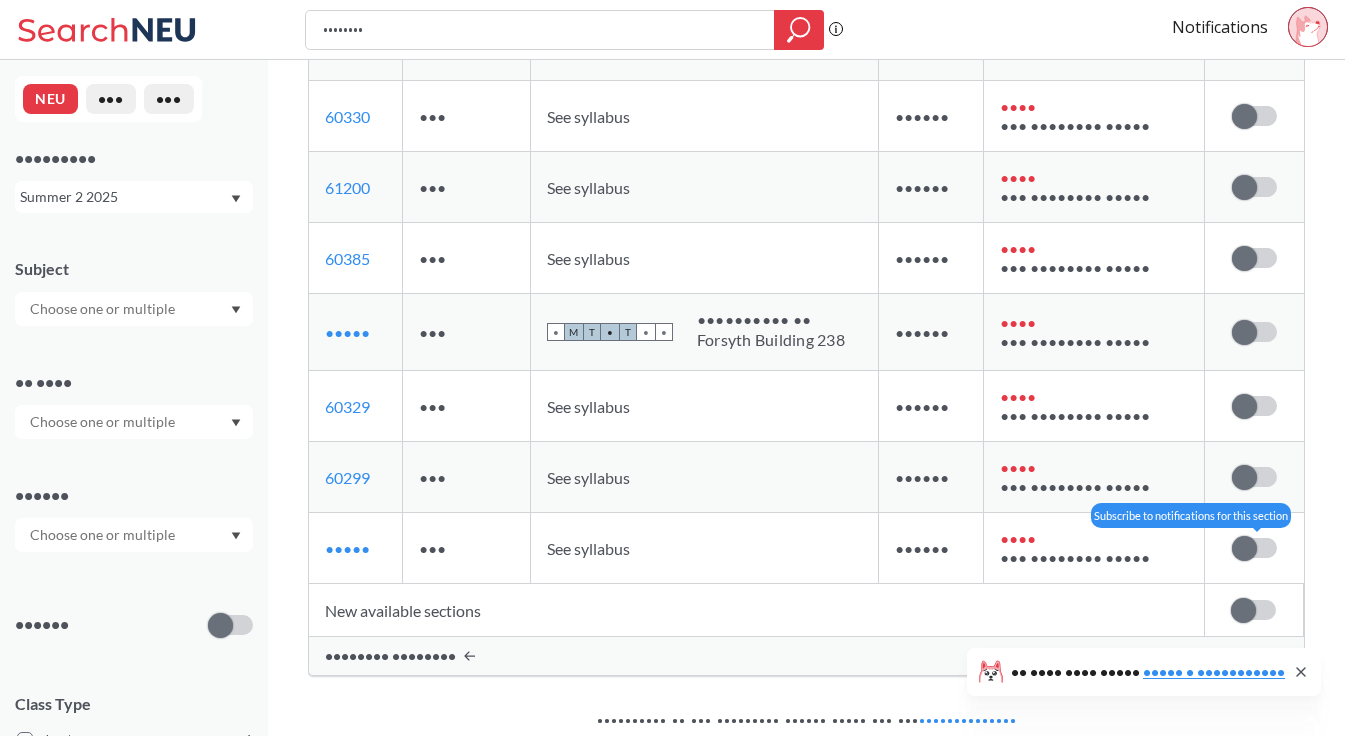 click at bounding box center (1254, 548) 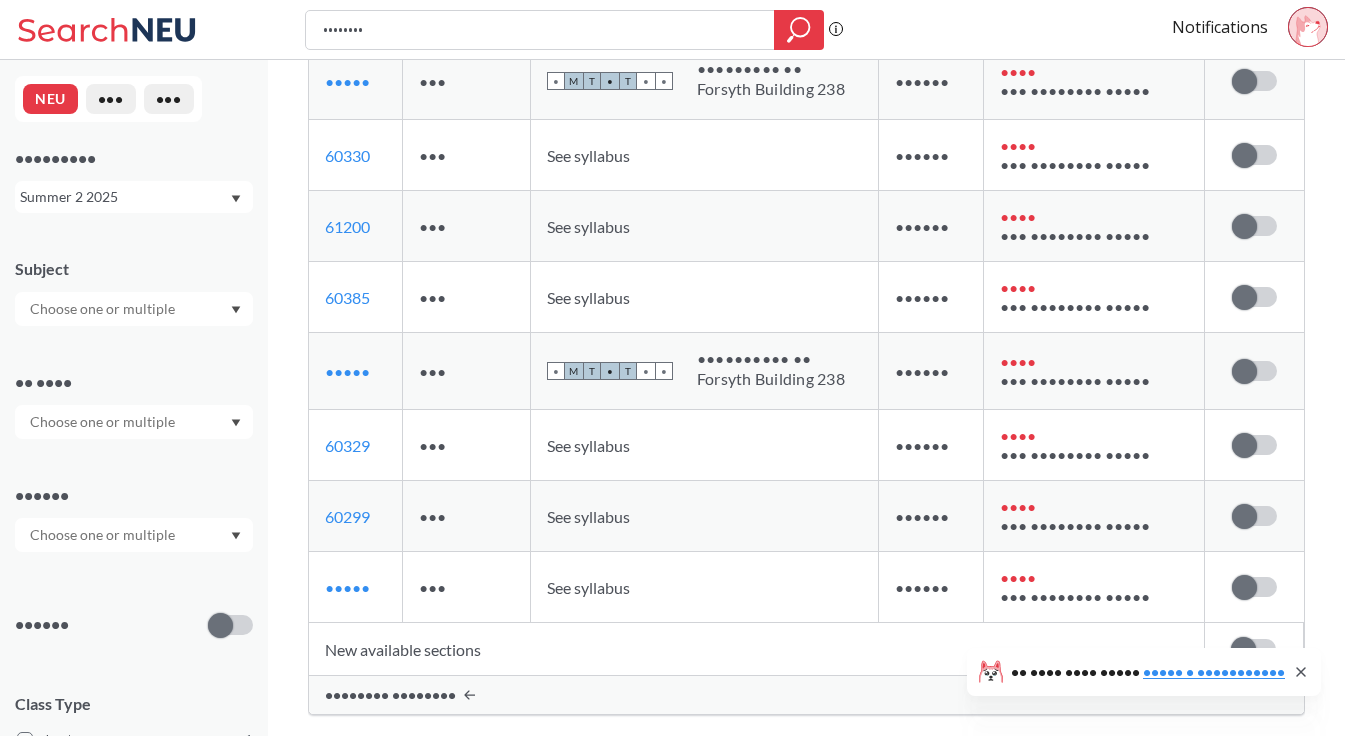 scroll, scrollTop: 736, scrollLeft: 0, axis: vertical 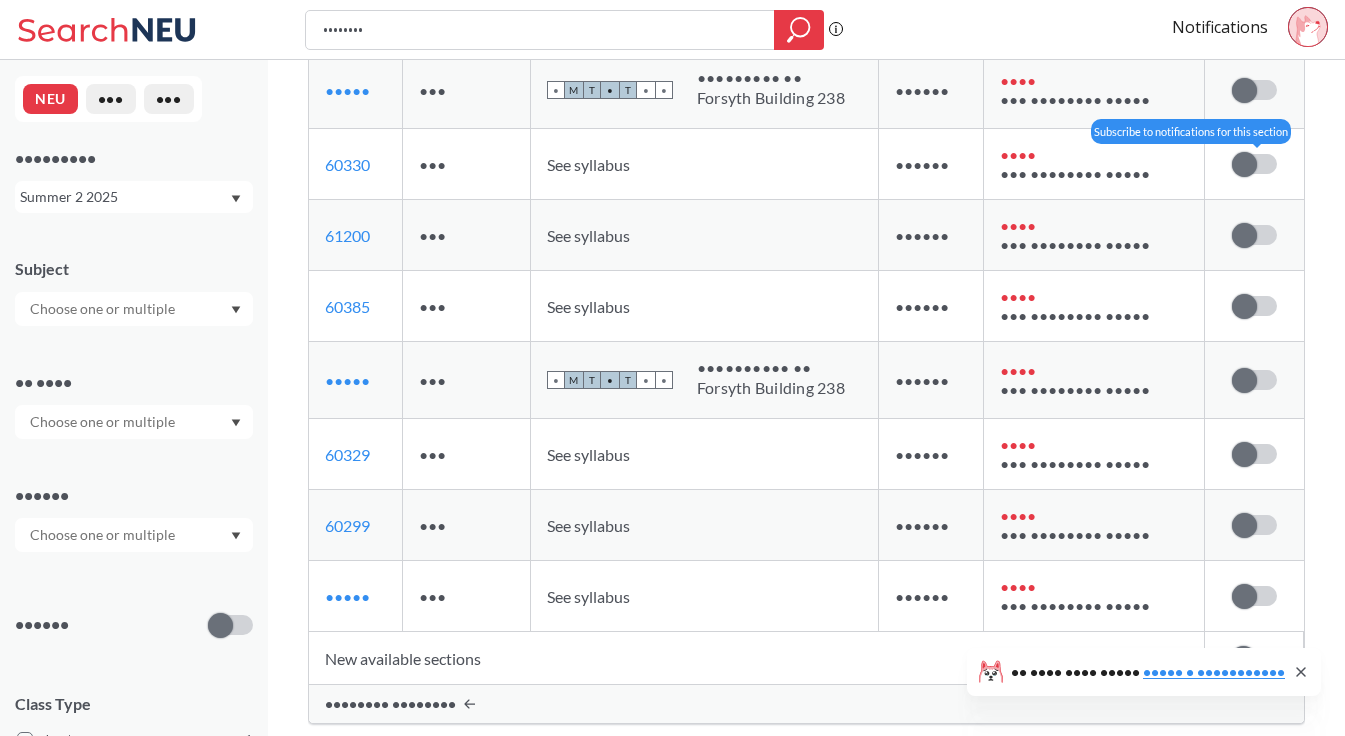 click at bounding box center [1254, 164] 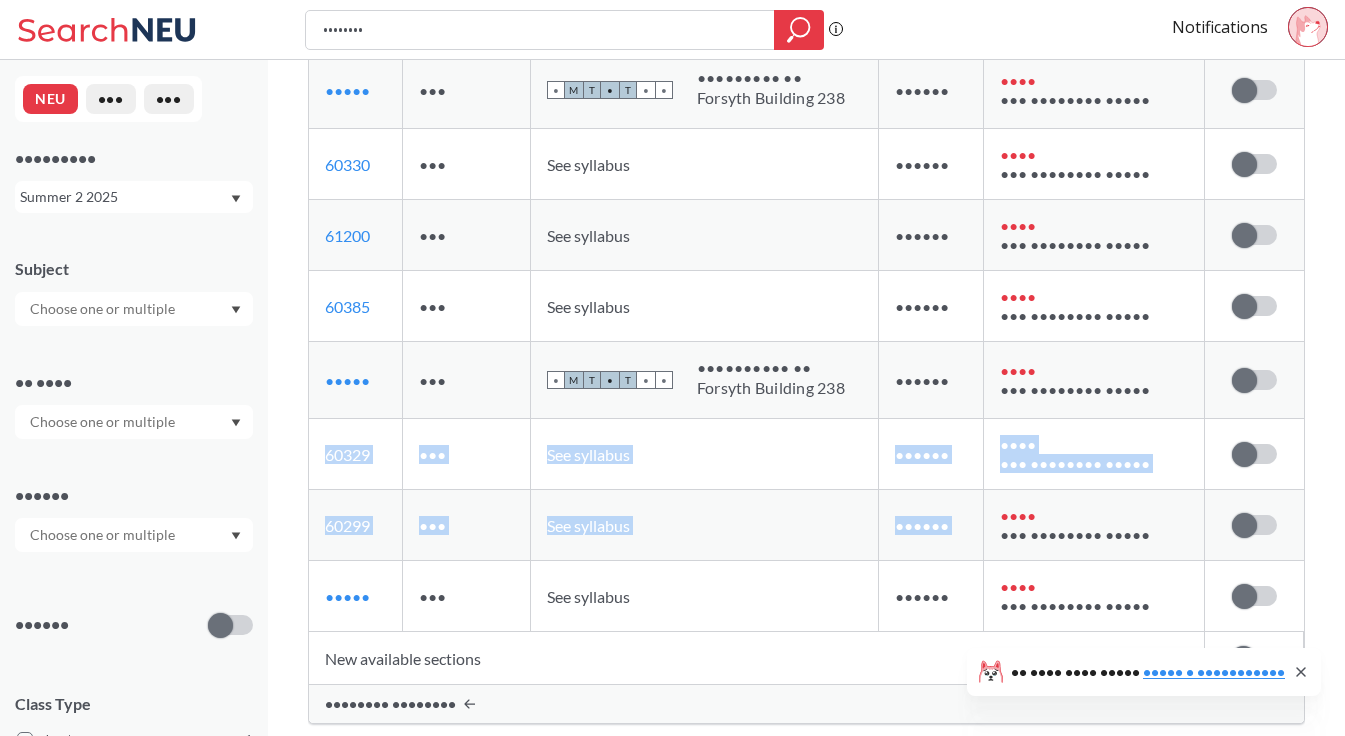 drag, startPoint x: 1256, startPoint y: 397, endPoint x: 1077, endPoint y: 493, distance: 203.1182 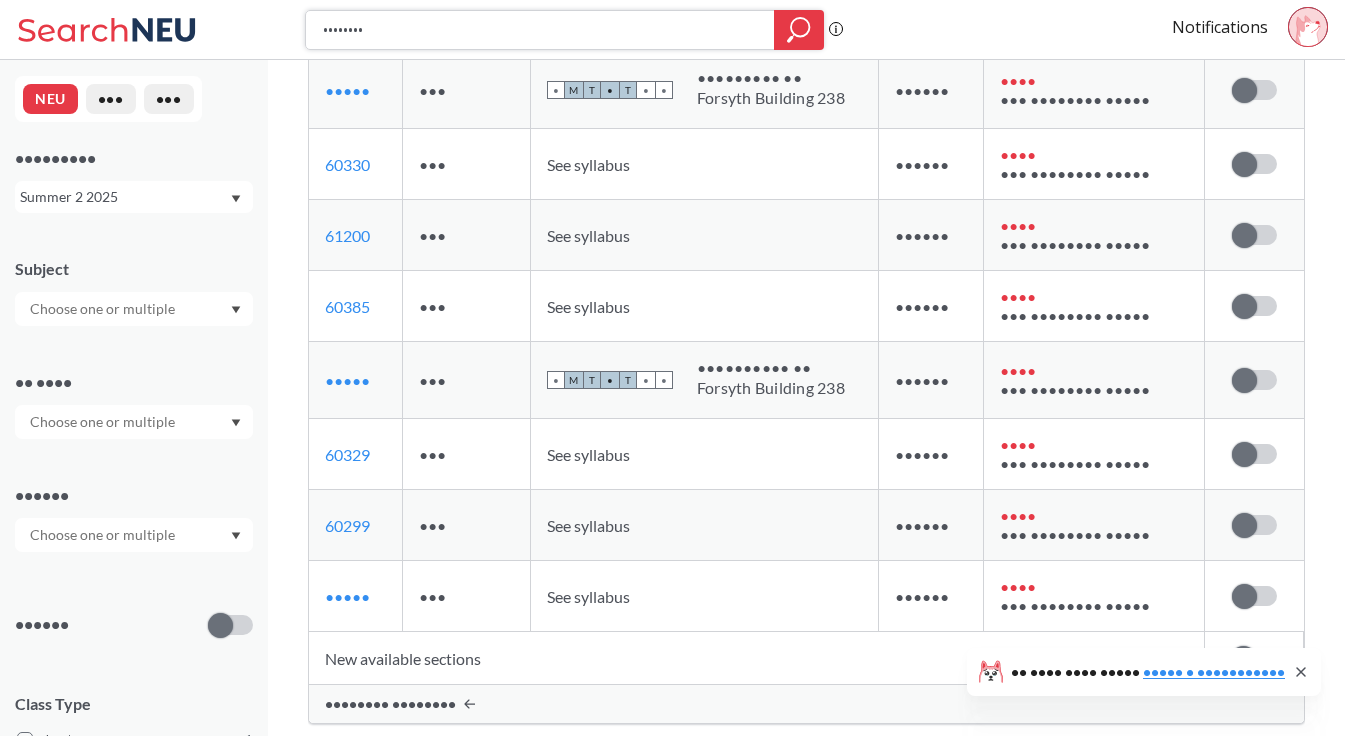 click on "••••••••" at bounding box center (540, 30) 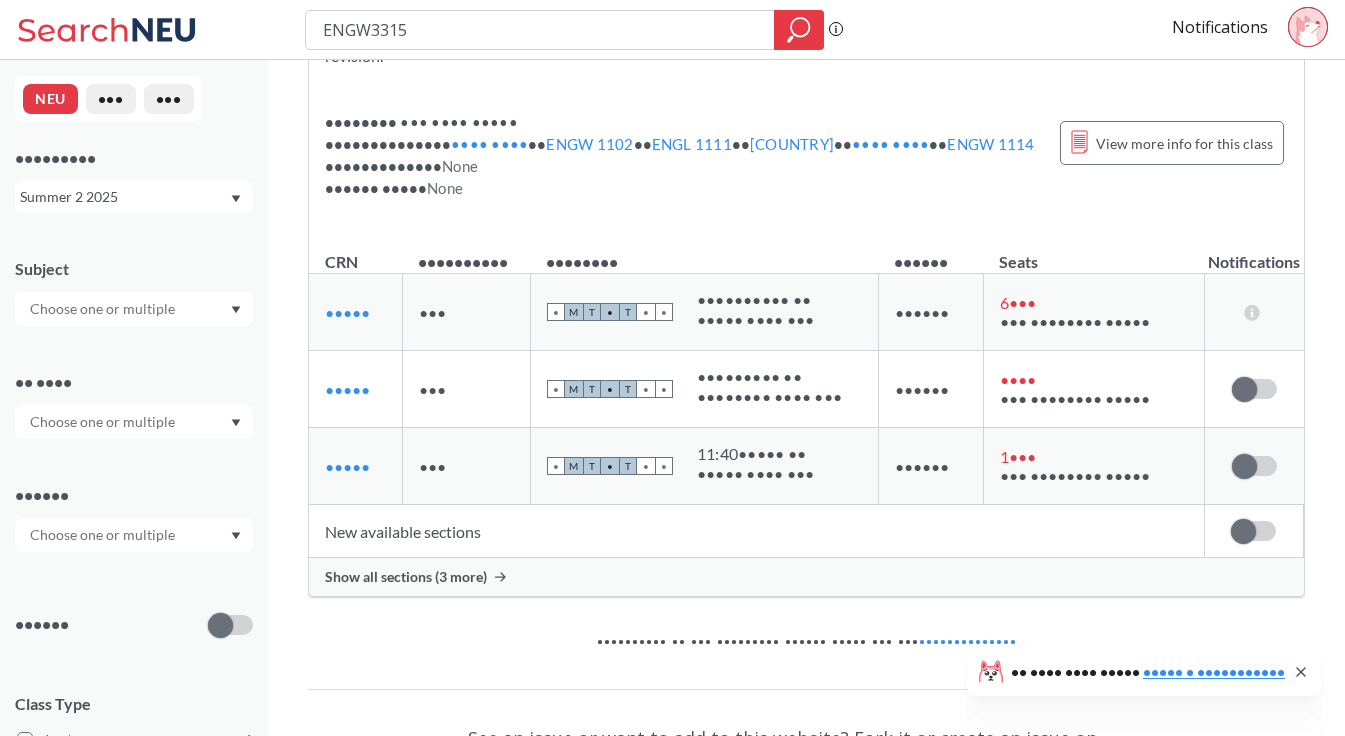 scroll, scrollTop: 210, scrollLeft: 0, axis: vertical 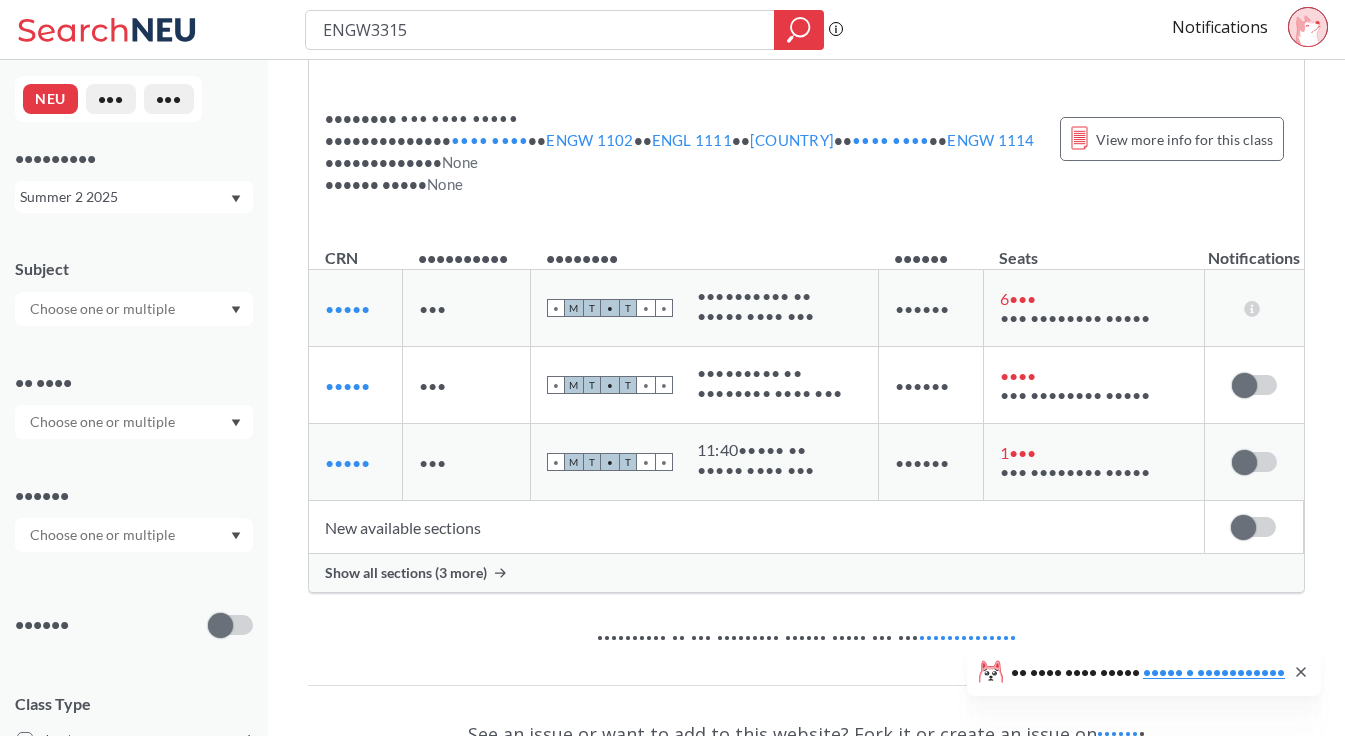 click on "Show all sections (3 more)" at bounding box center (406, 573) 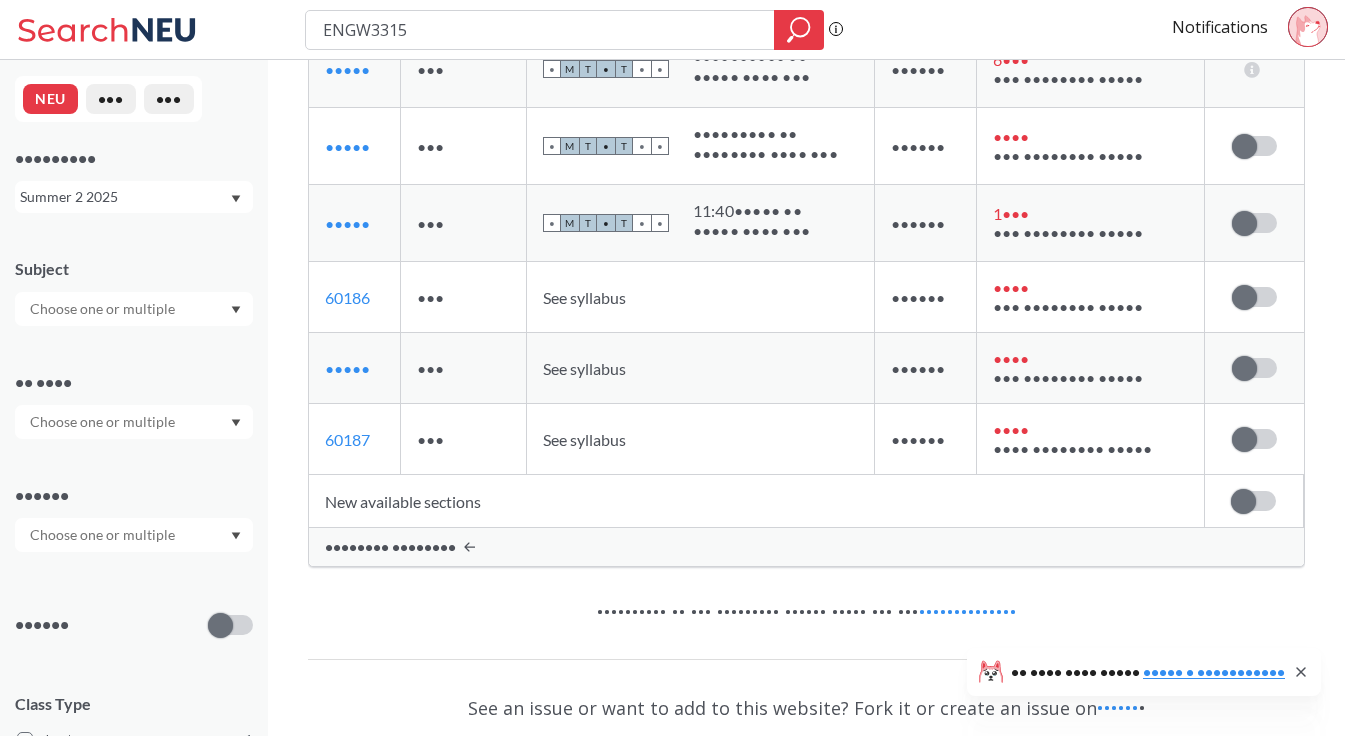 scroll, scrollTop: 453, scrollLeft: 0, axis: vertical 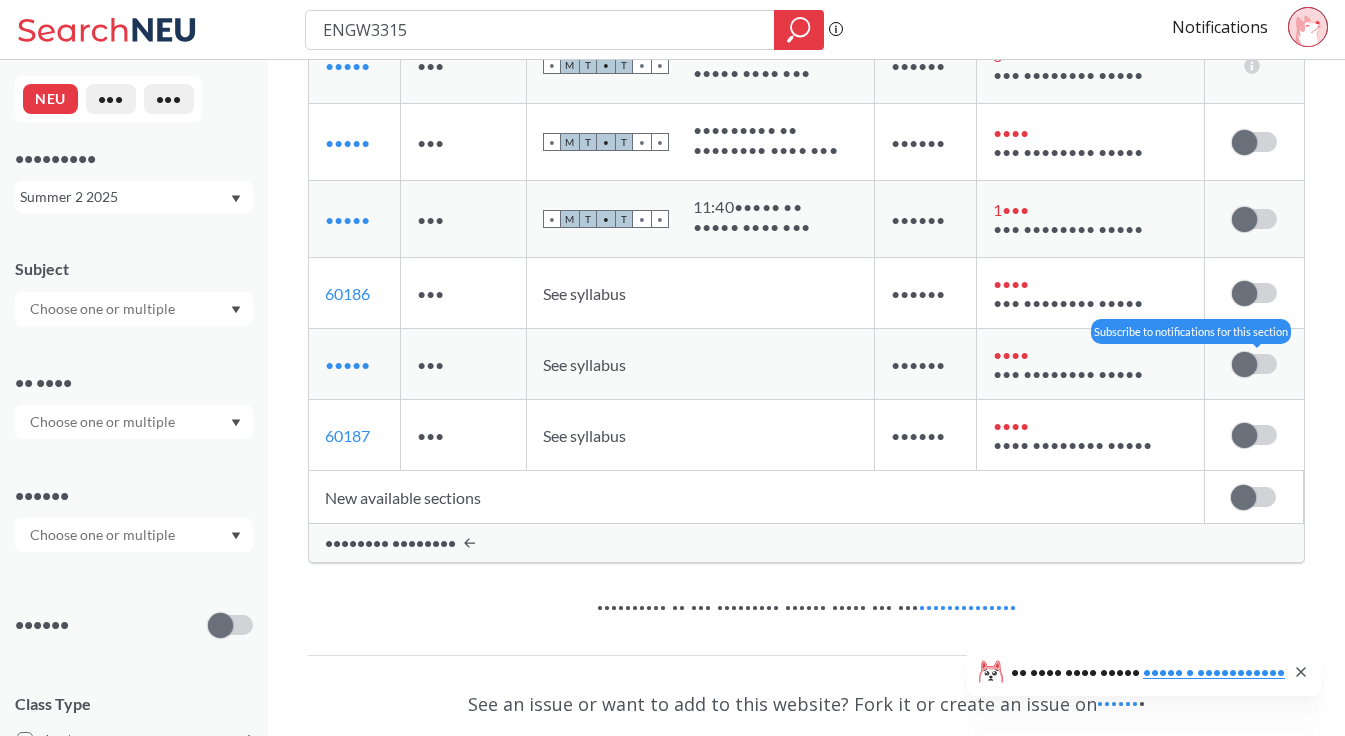 click at bounding box center (1254, 364) 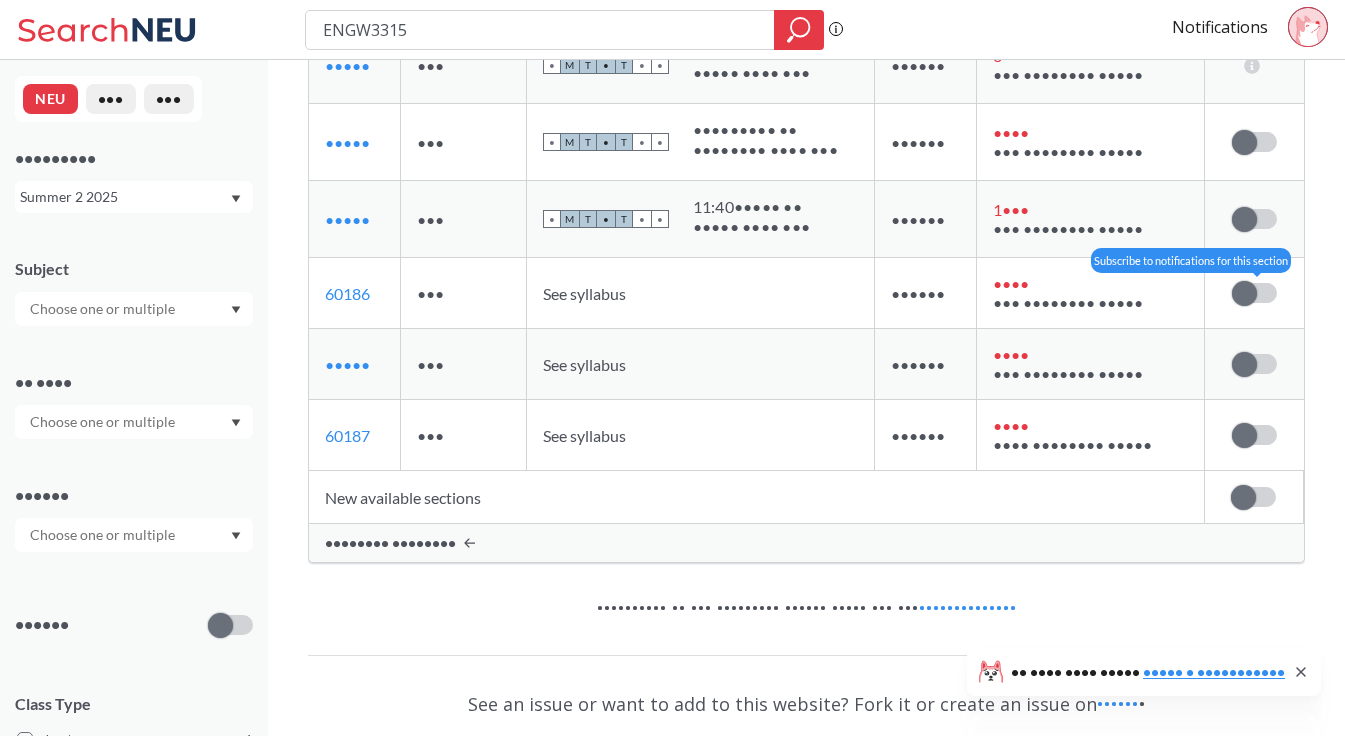 click at bounding box center (1254, 293) 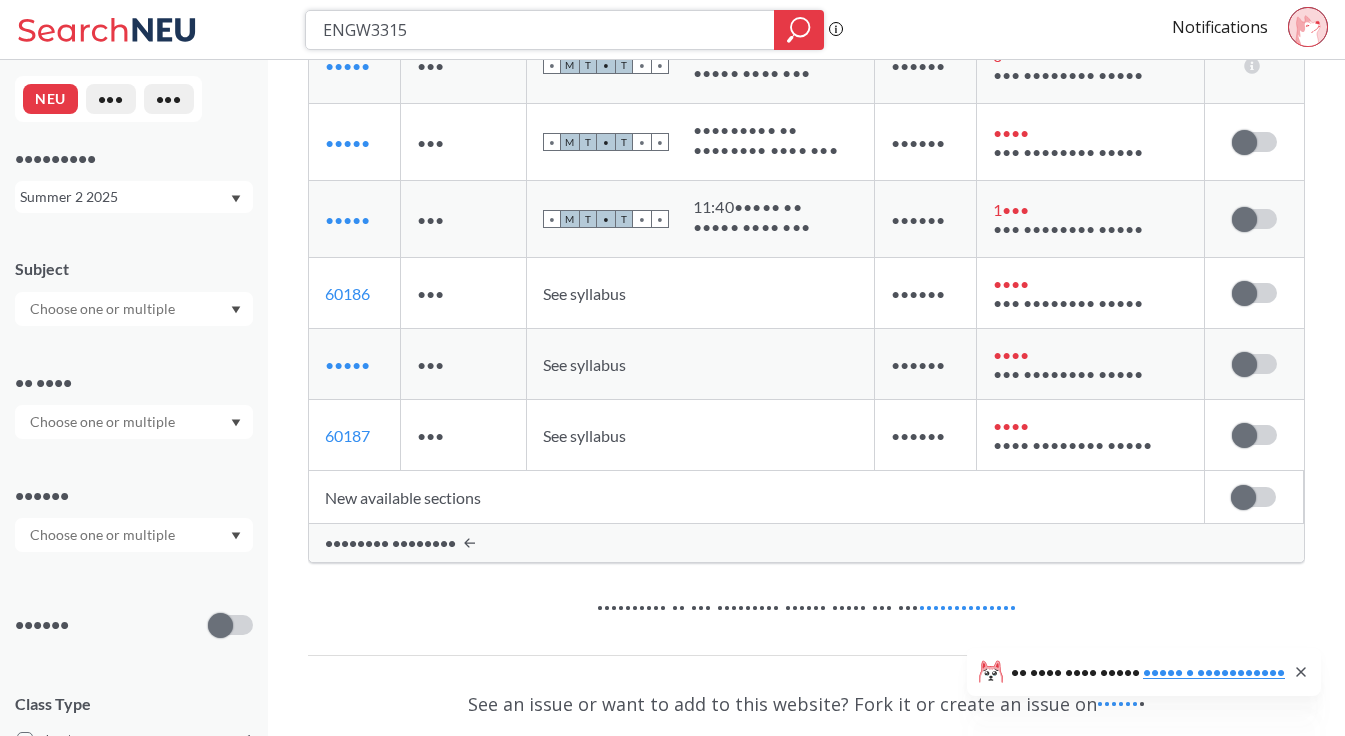 click on "ENGW3315" at bounding box center (540, 30) 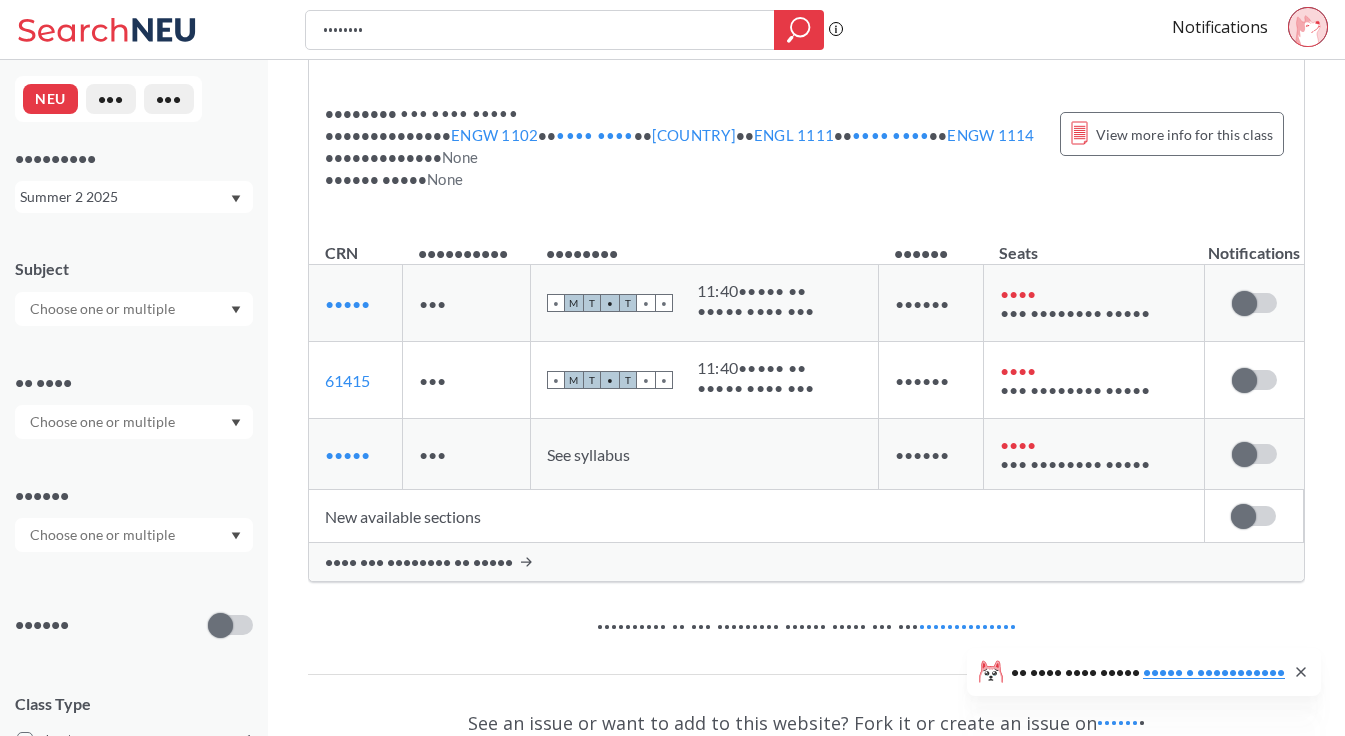 scroll, scrollTop: 240, scrollLeft: 0, axis: vertical 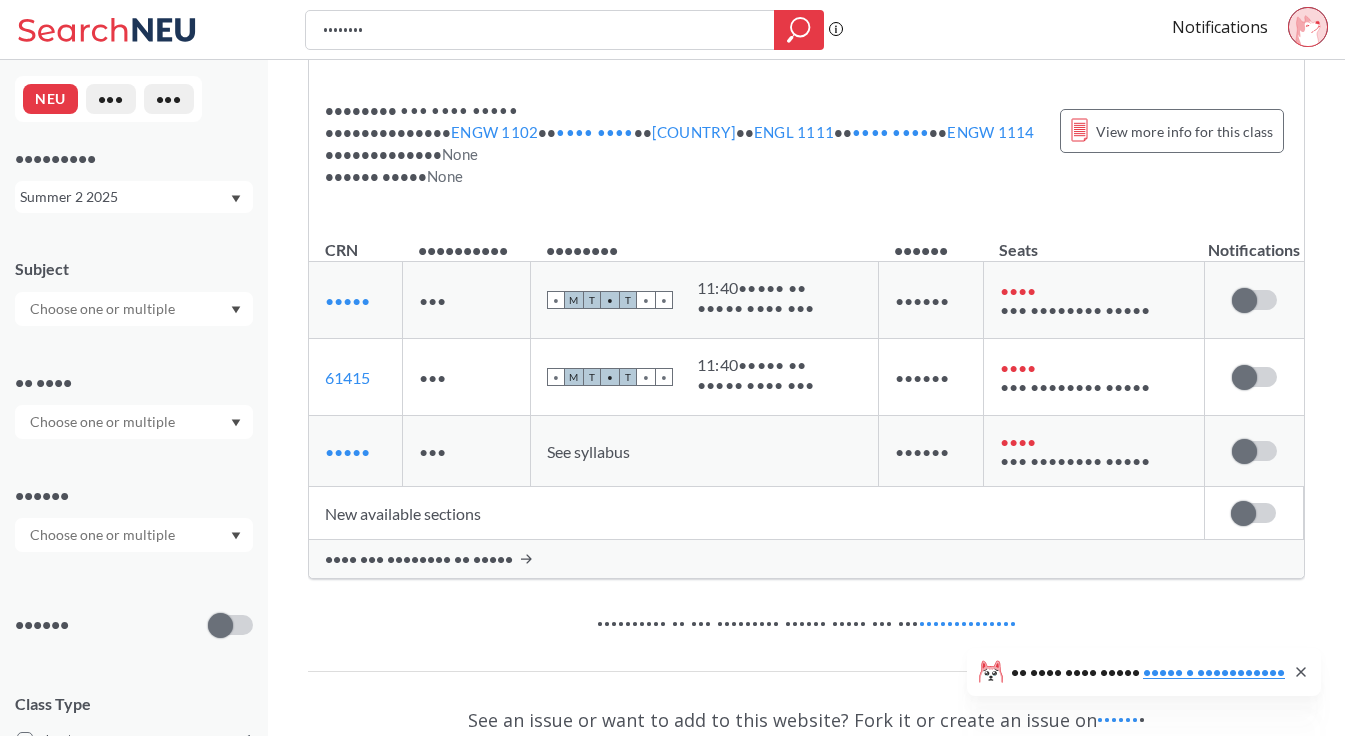 click on "•••• ••• •••••••• •• •••••" at bounding box center [419, 559] 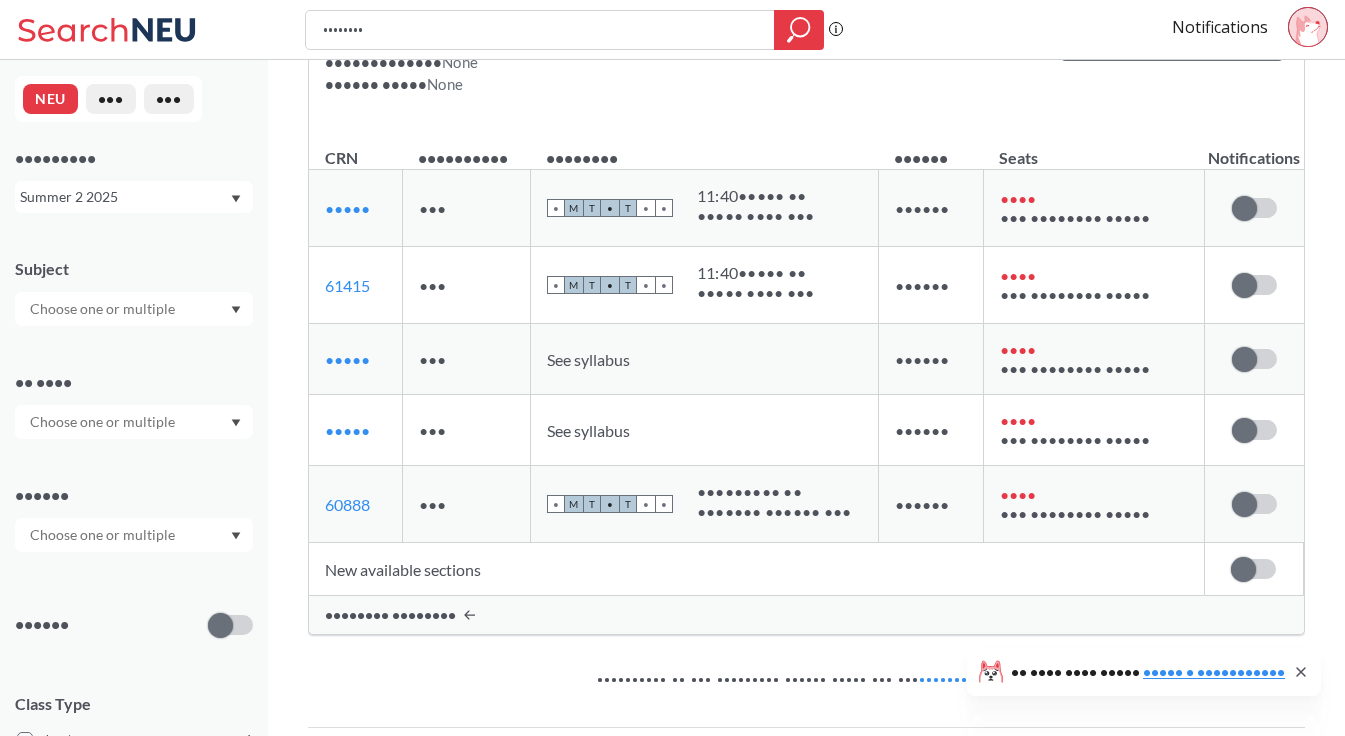 scroll, scrollTop: 348, scrollLeft: 0, axis: vertical 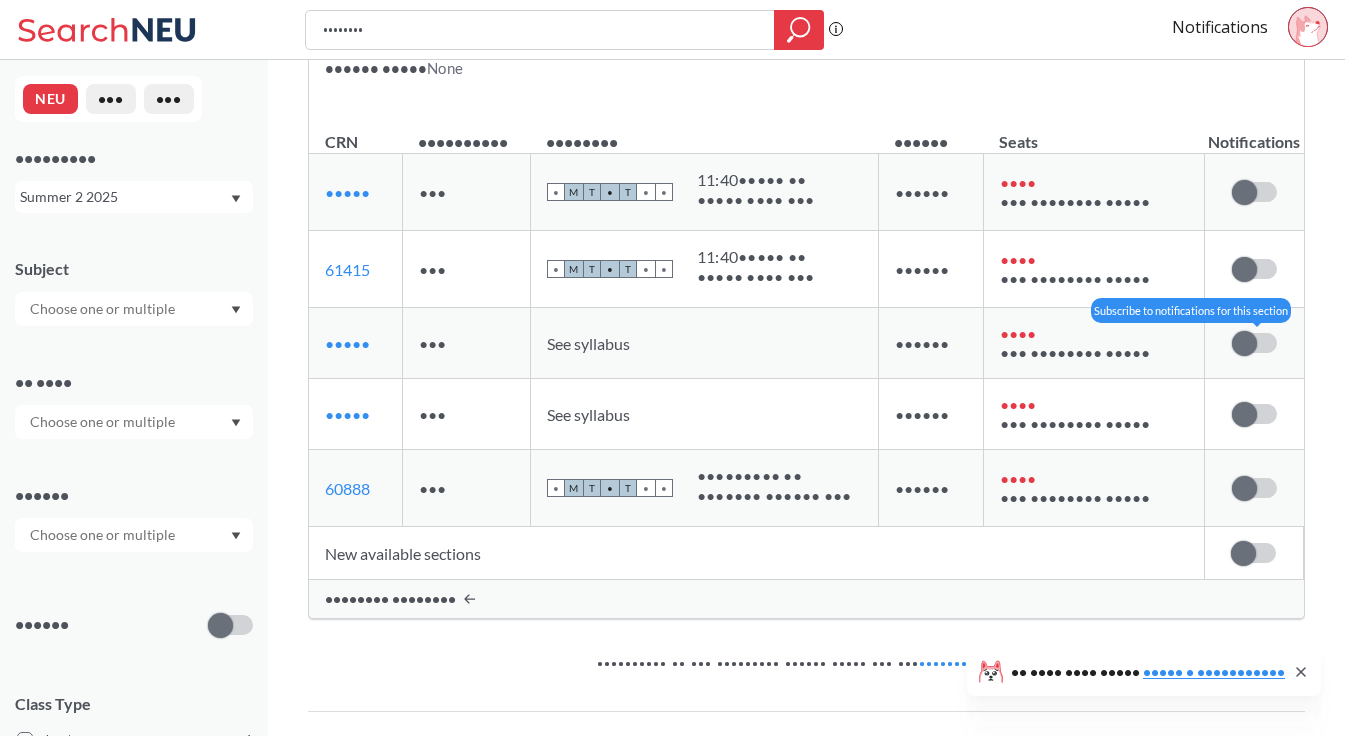 click at bounding box center (1254, 343) 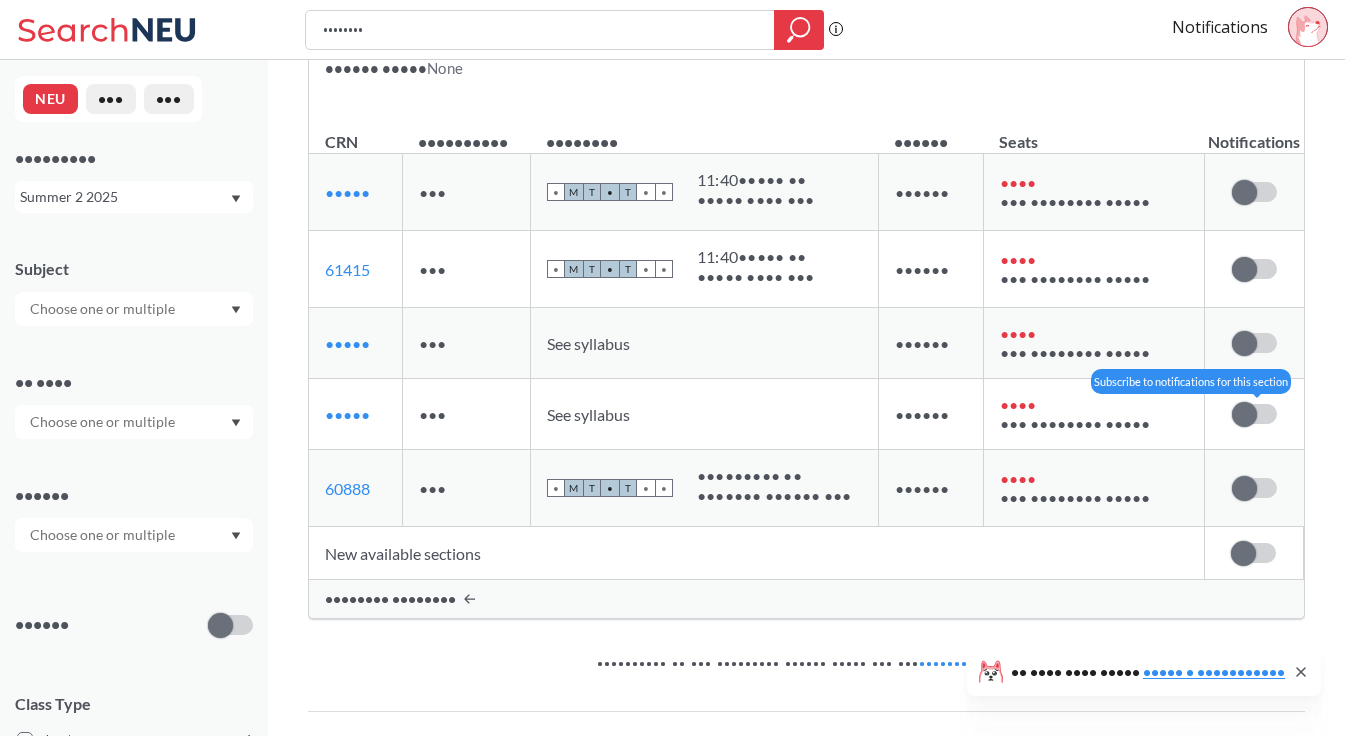 click at bounding box center (1244, 414) 